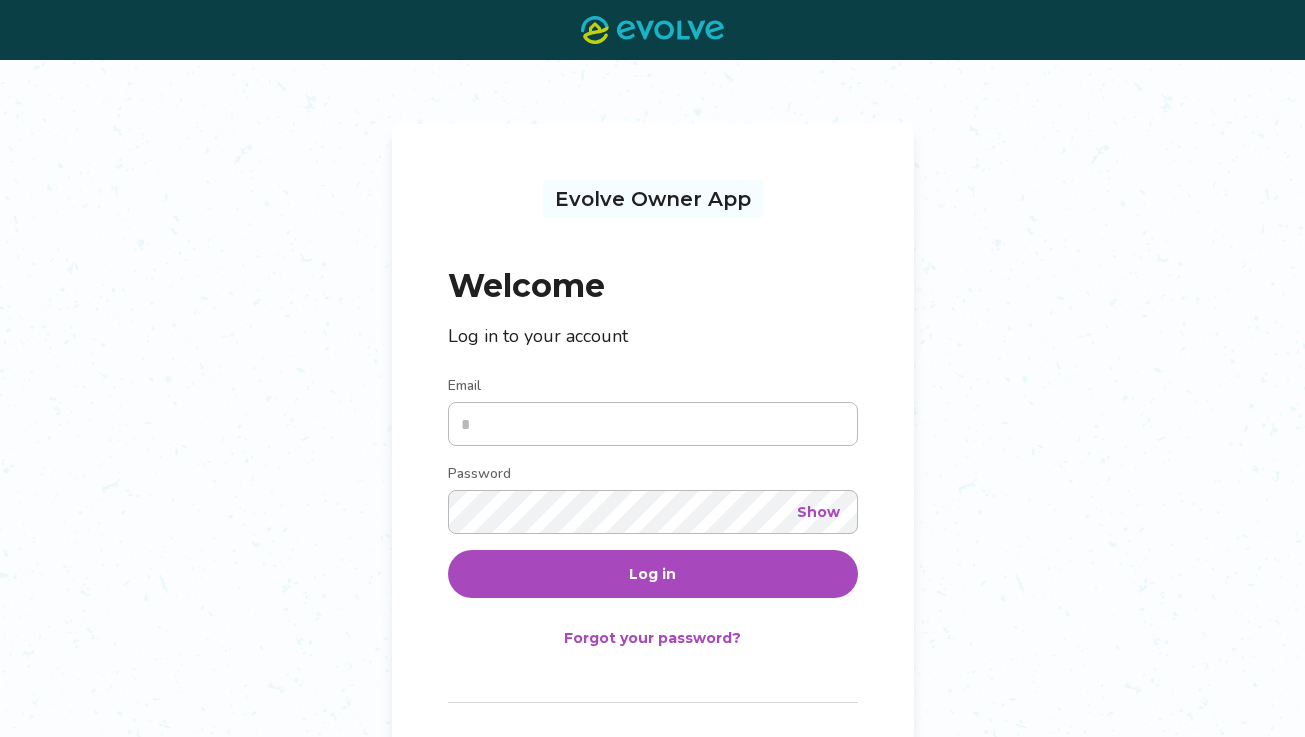 scroll, scrollTop: 0, scrollLeft: 0, axis: both 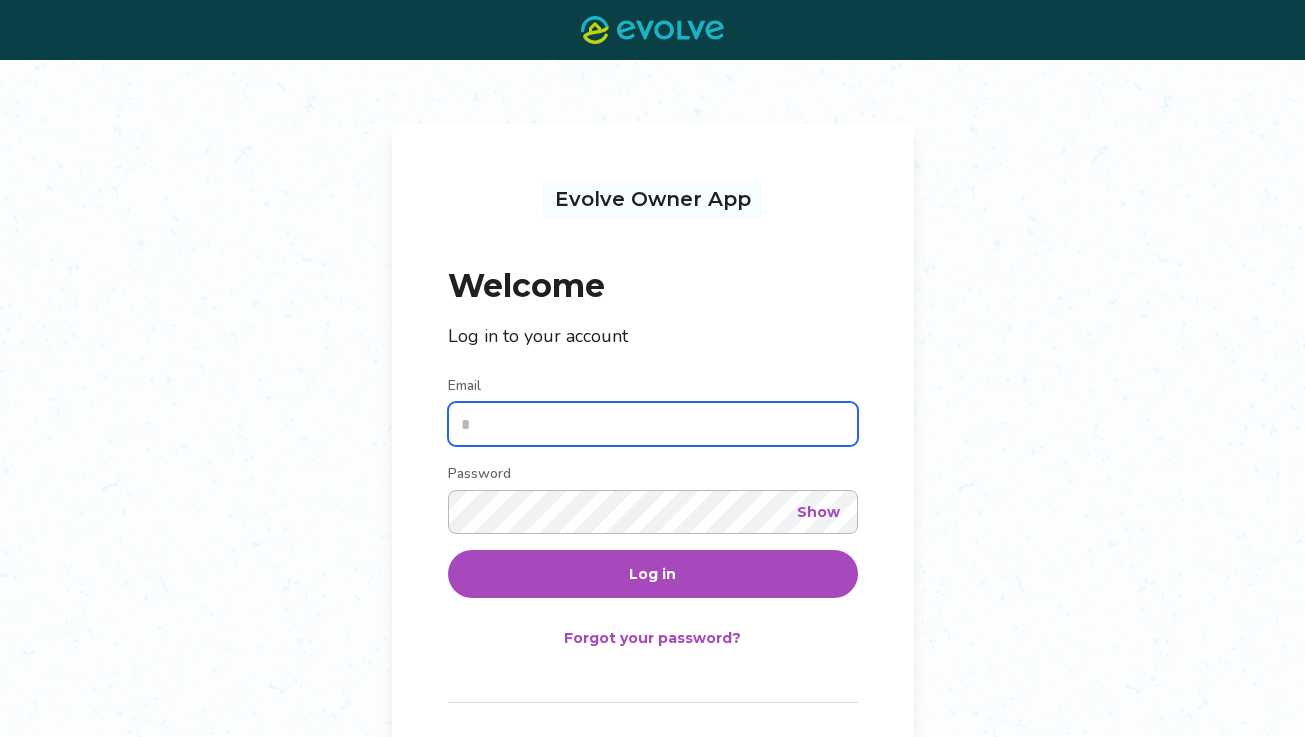 click on "Email" at bounding box center (653, 424) 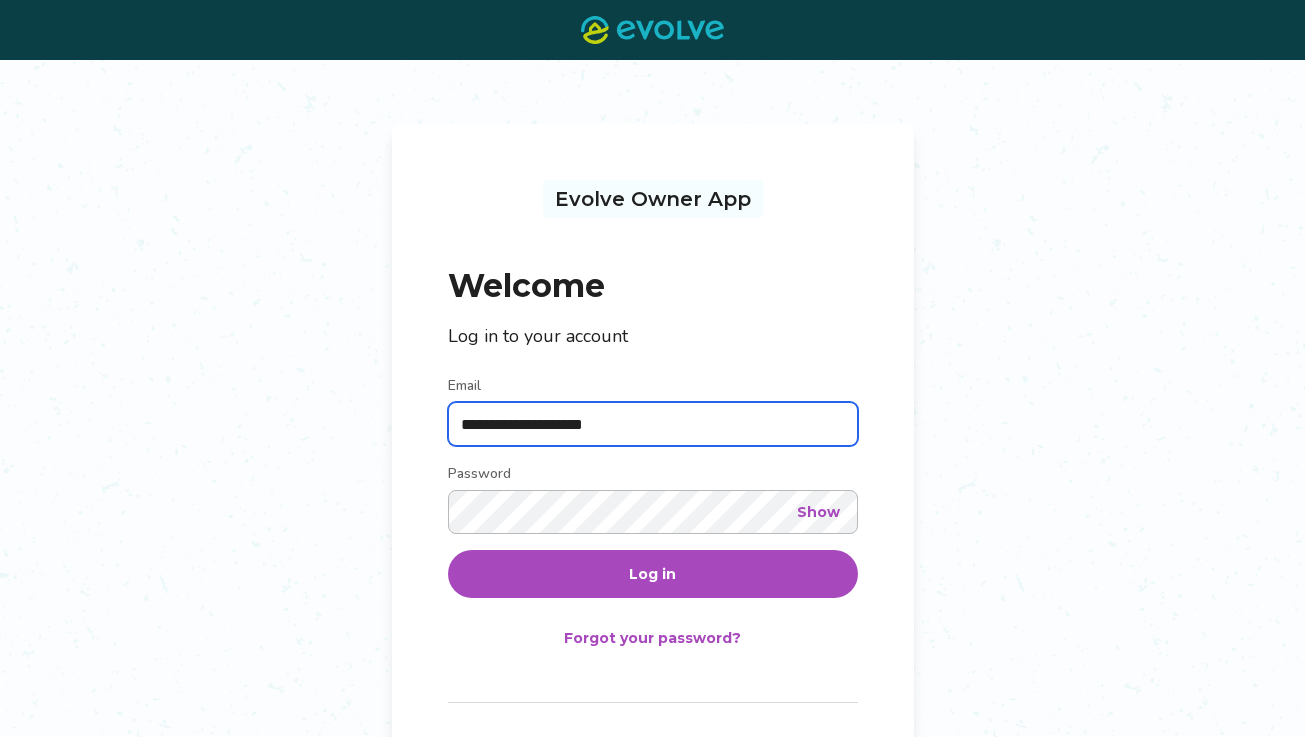 type on "**********" 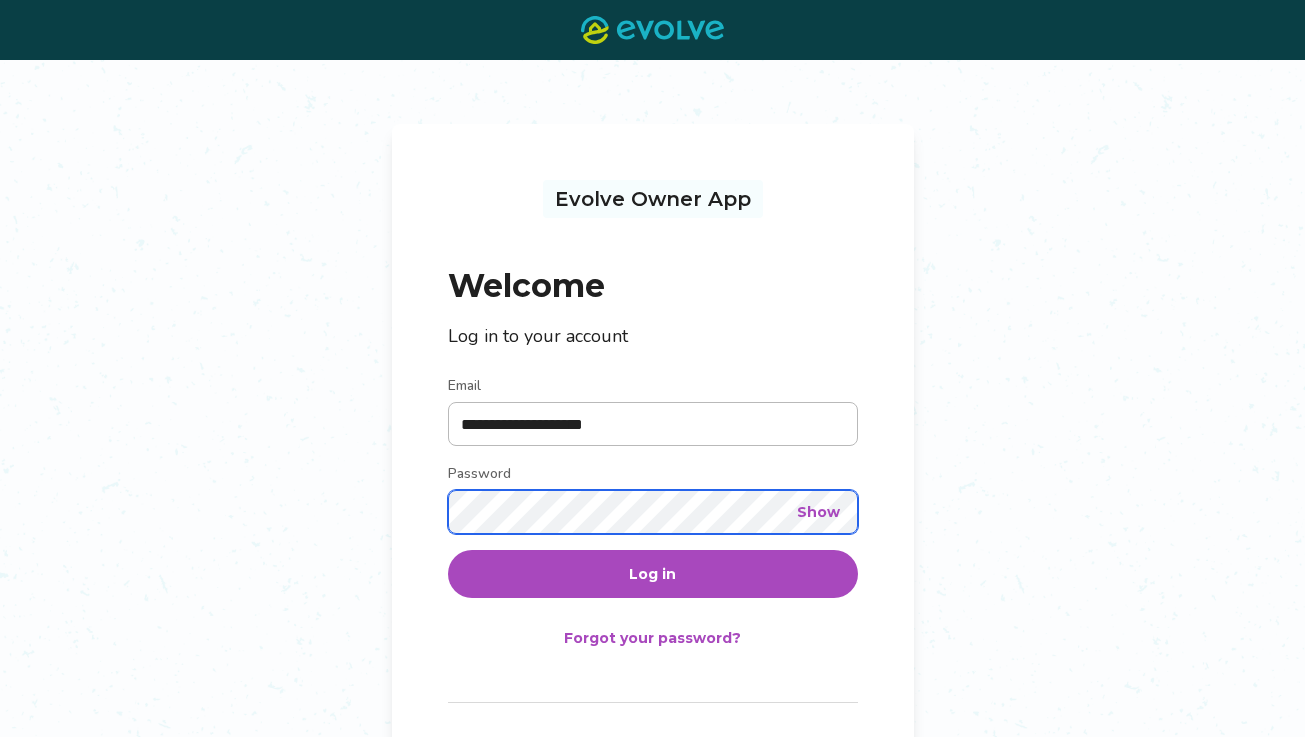 click on "Log in" at bounding box center (653, 574) 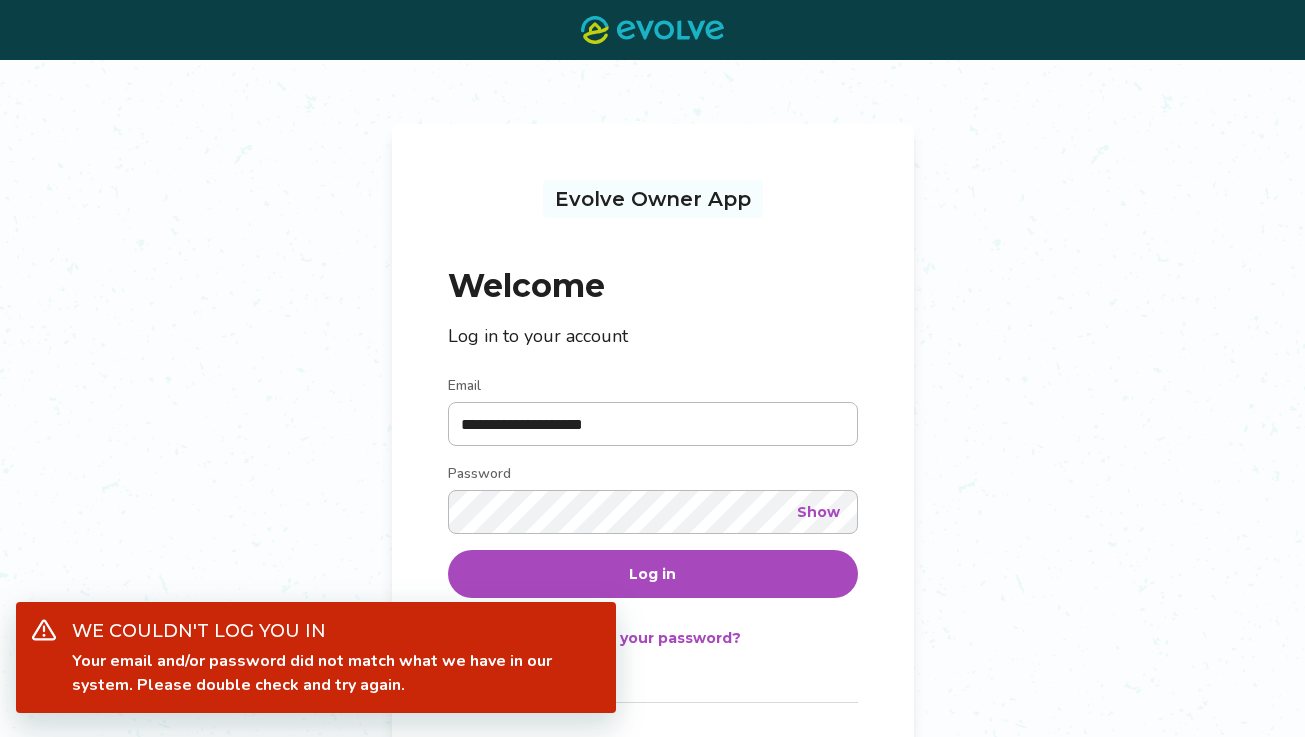 click on "Show" at bounding box center (818, 512) 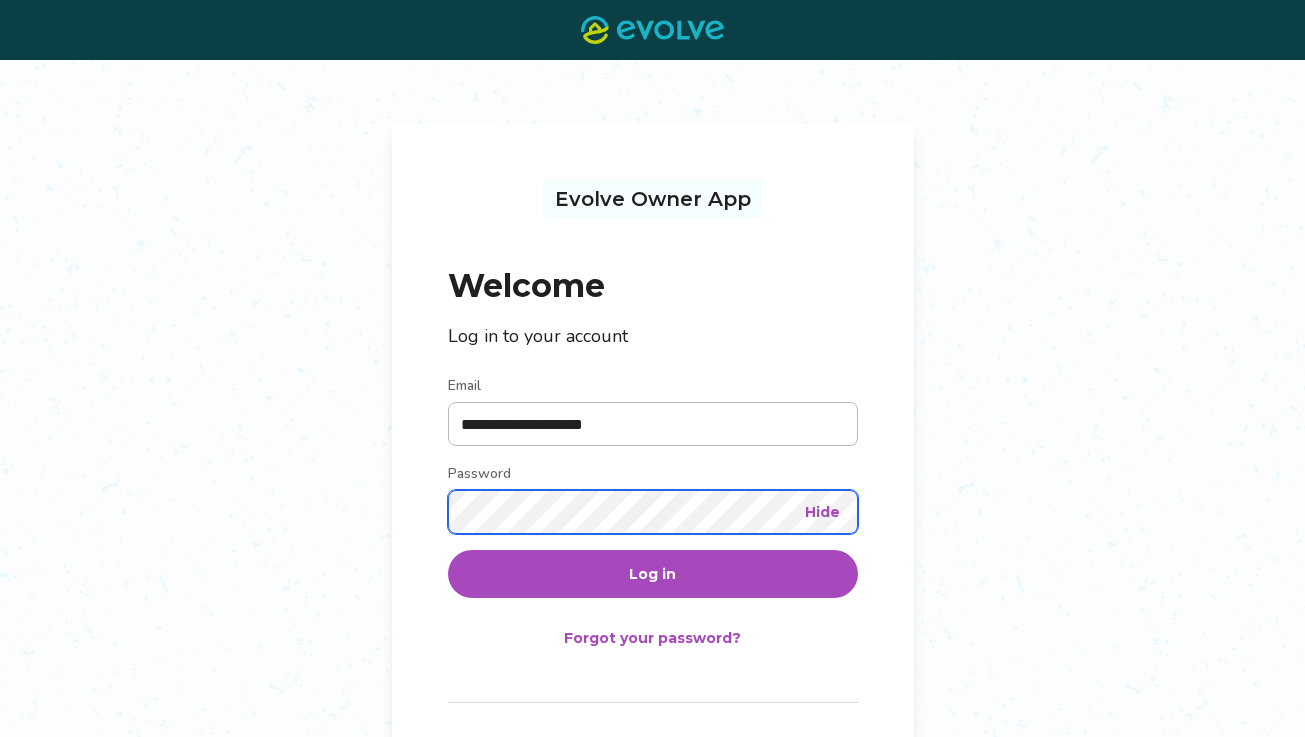 click on "Log in" at bounding box center [653, 574] 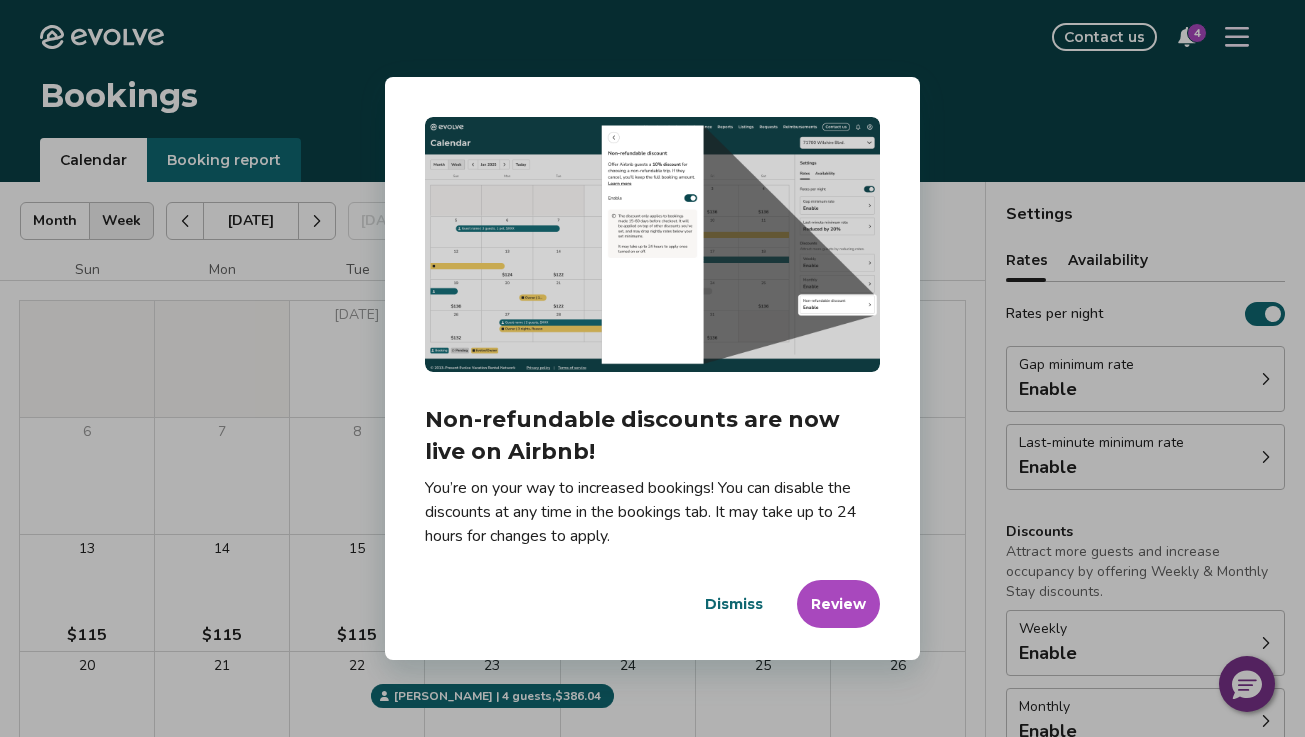 click on "Dismiss" at bounding box center [734, 604] 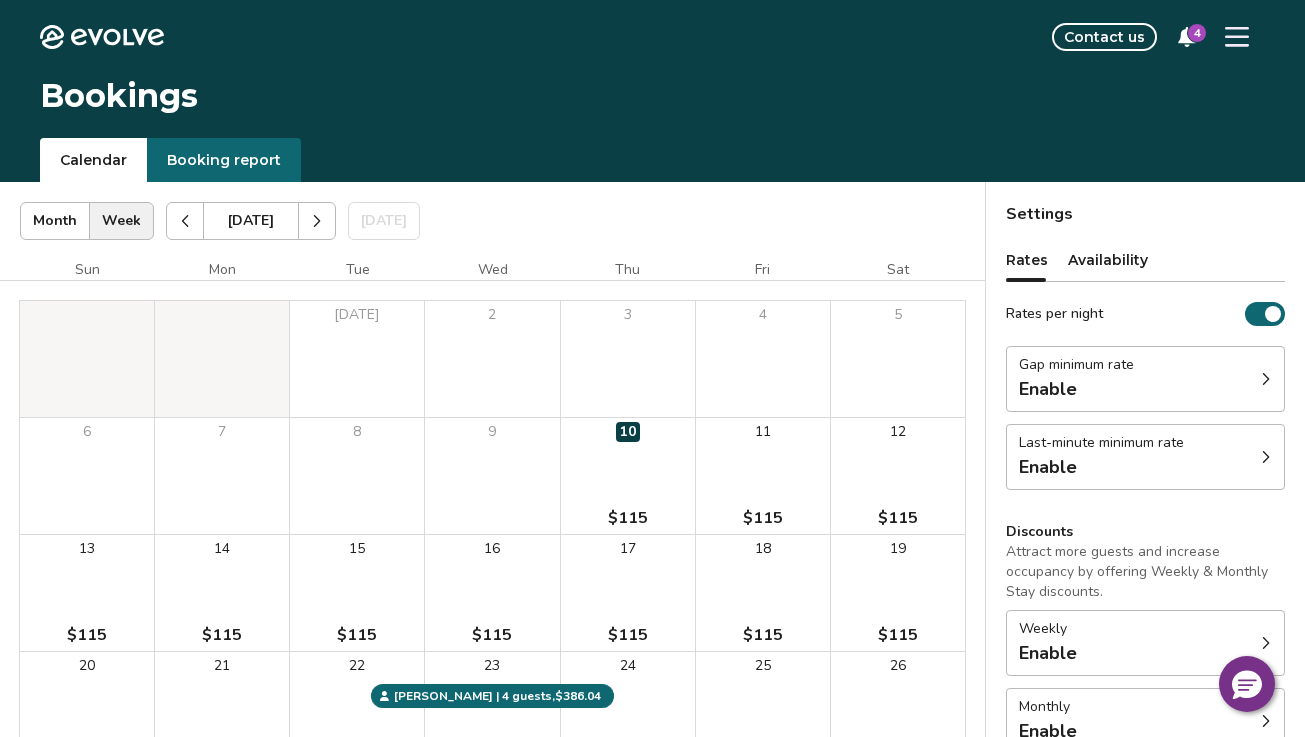 click 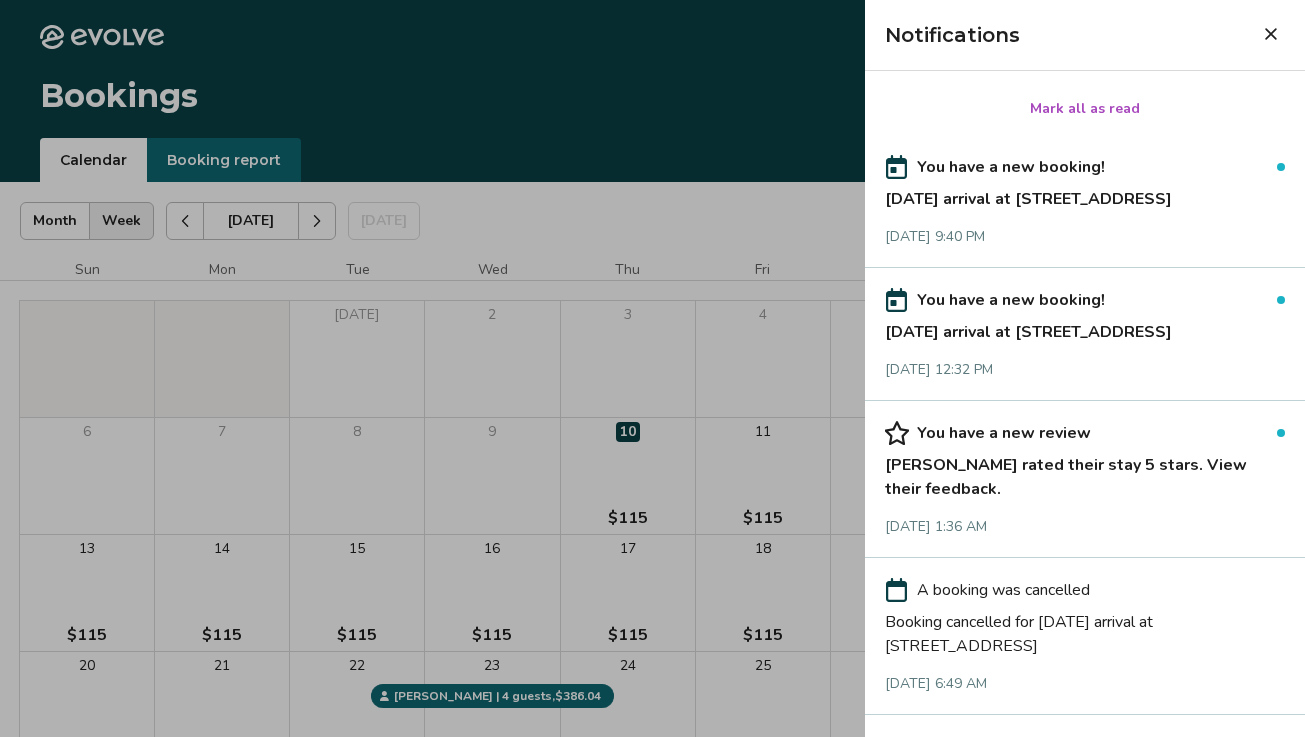 click at bounding box center (652, 368) 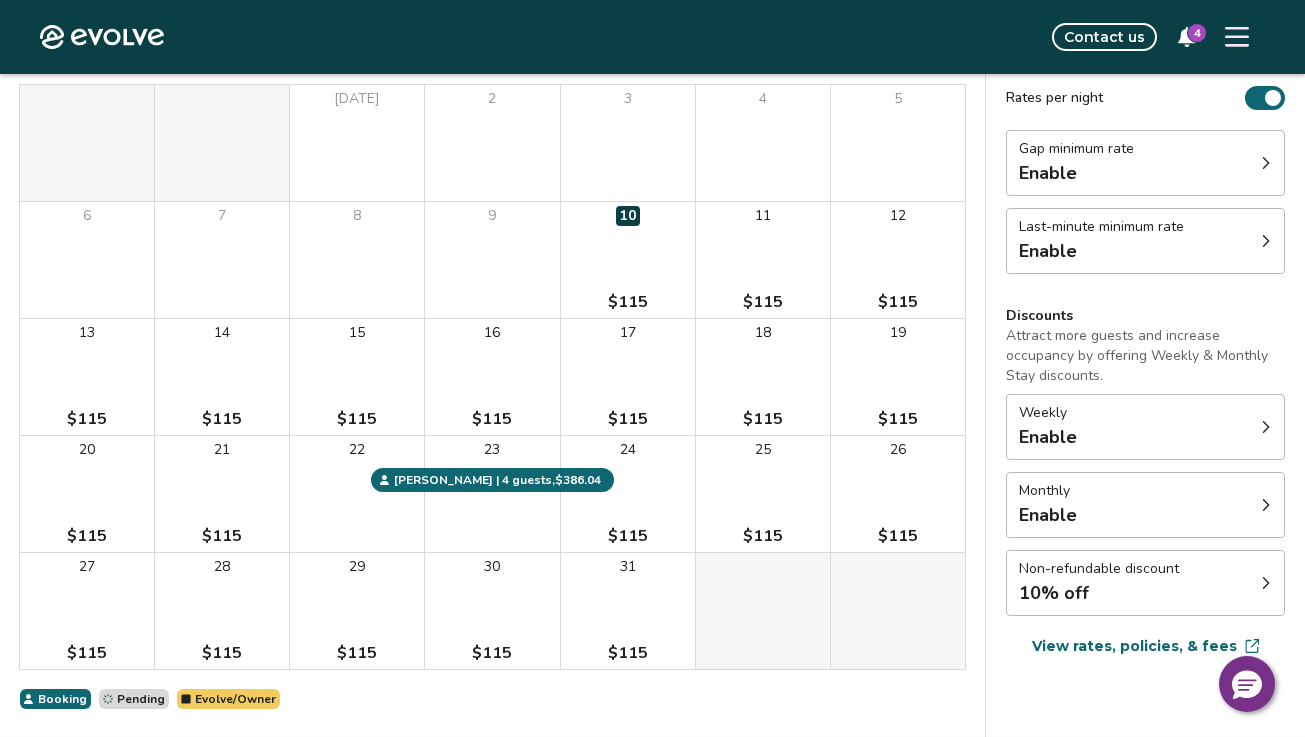 scroll, scrollTop: 220, scrollLeft: 0, axis: vertical 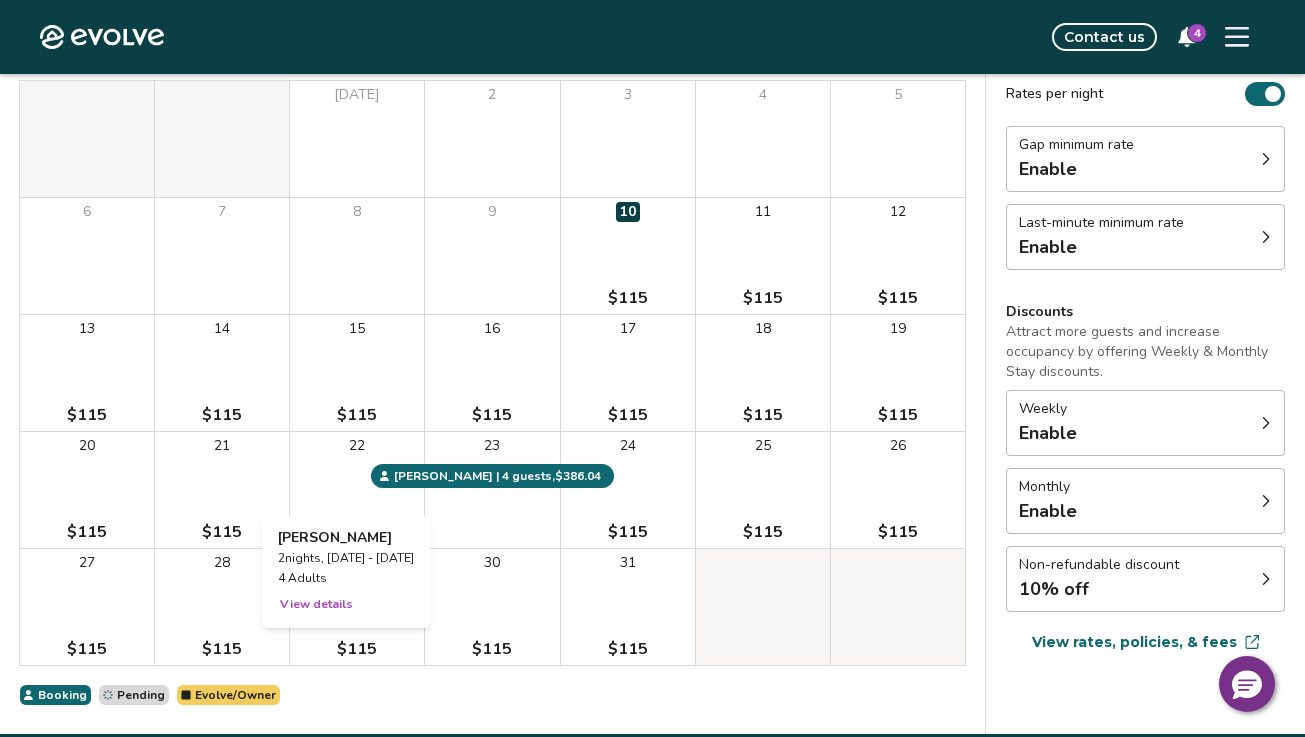 click on "22" at bounding box center (357, 490) 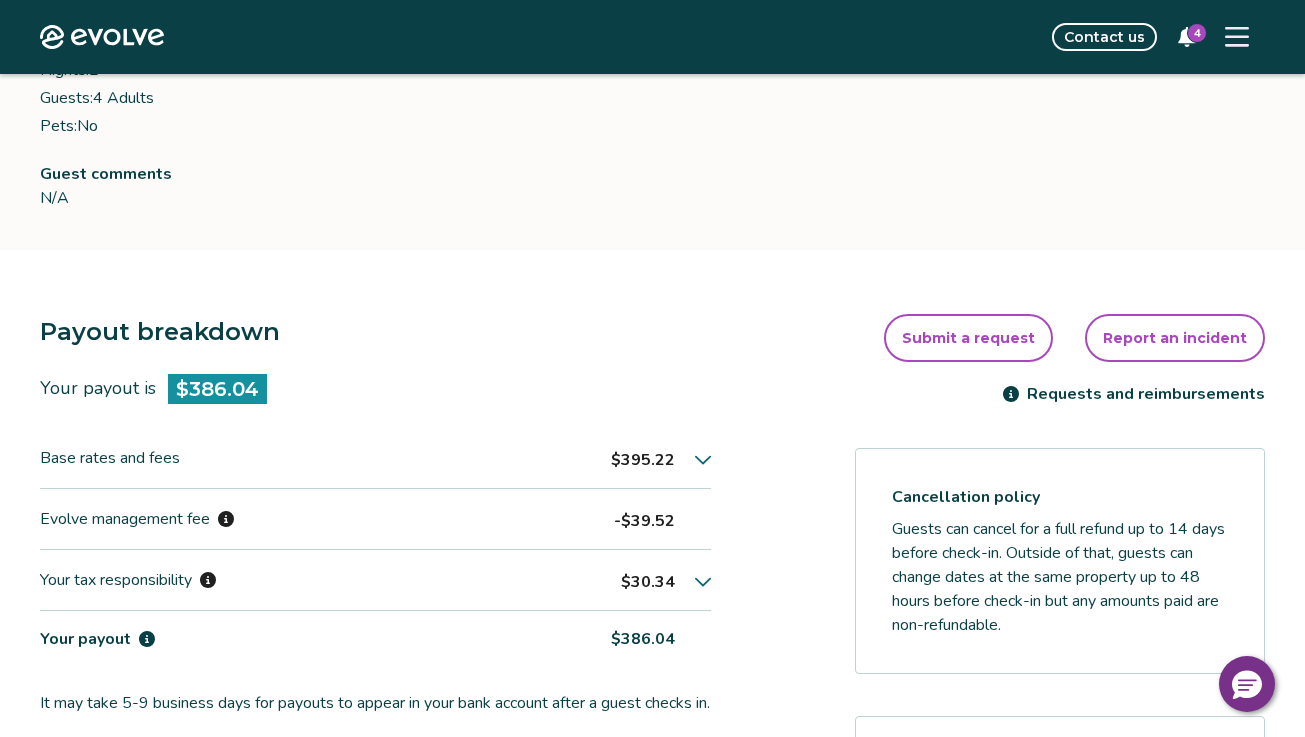 scroll, scrollTop: 330, scrollLeft: 0, axis: vertical 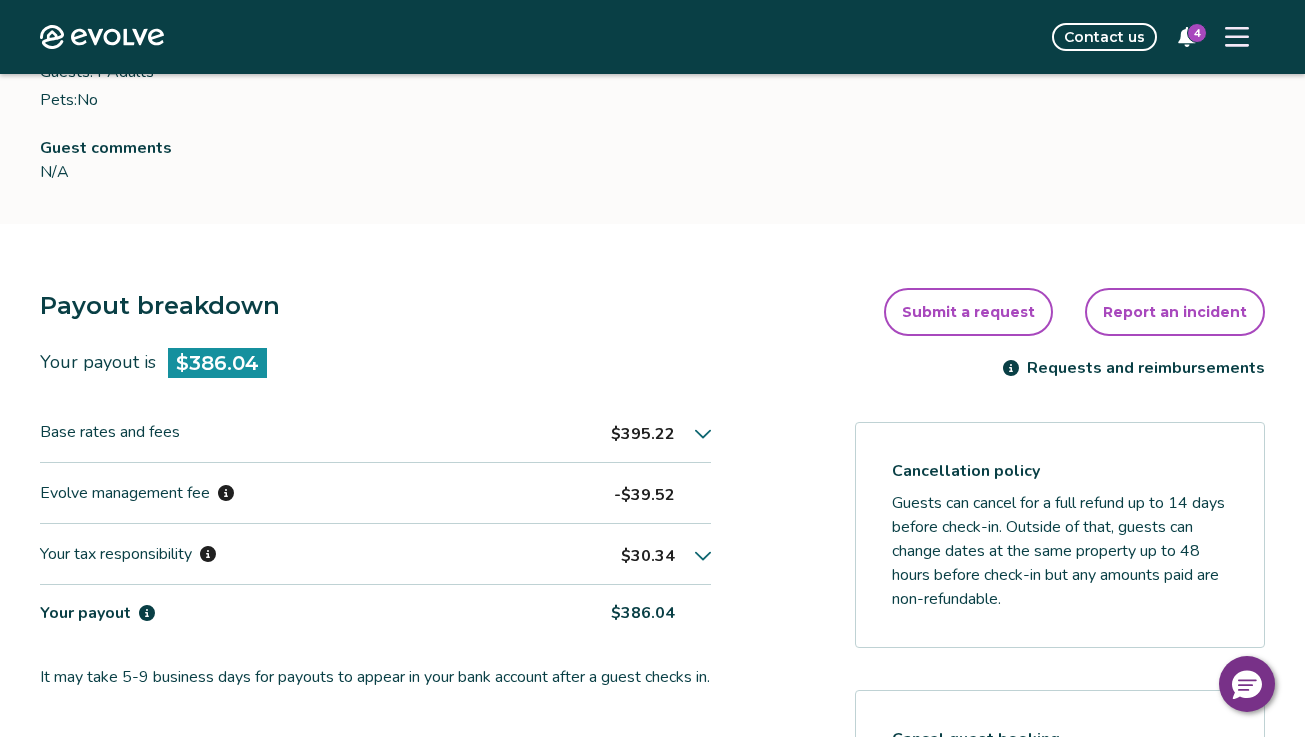 click 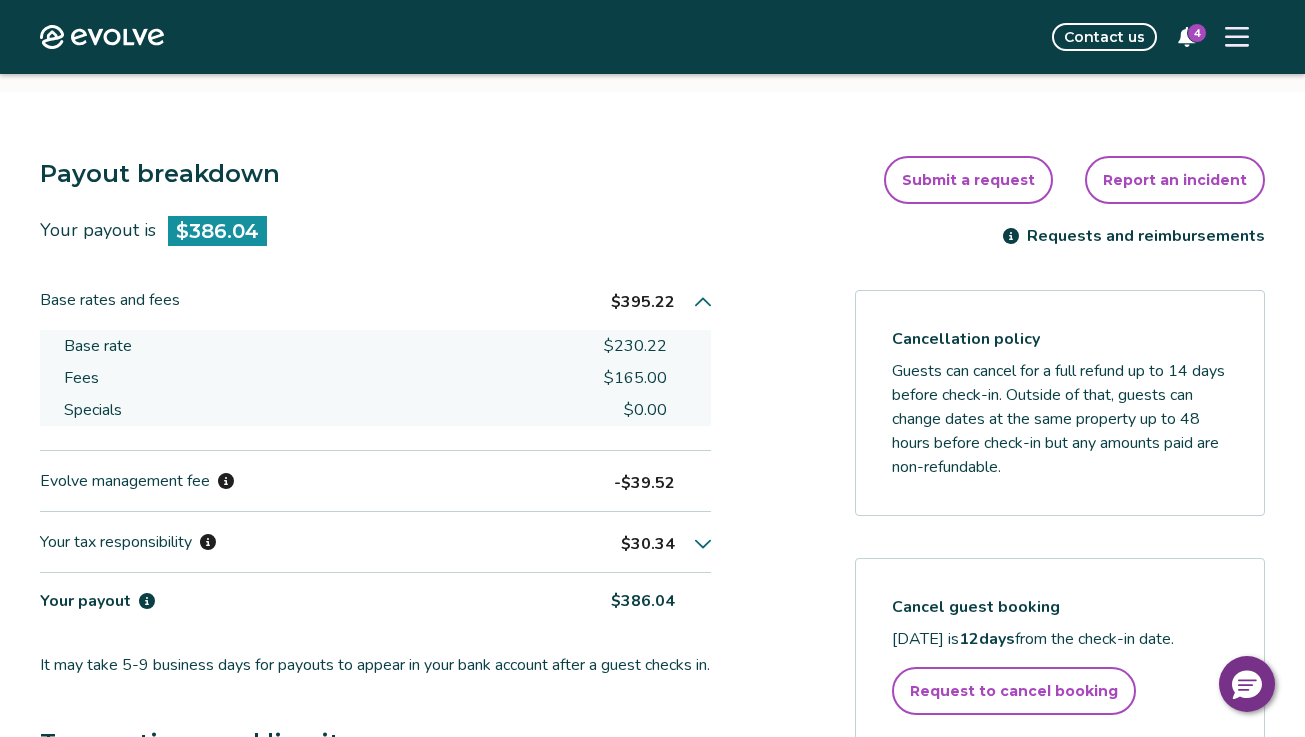scroll, scrollTop: 471, scrollLeft: 0, axis: vertical 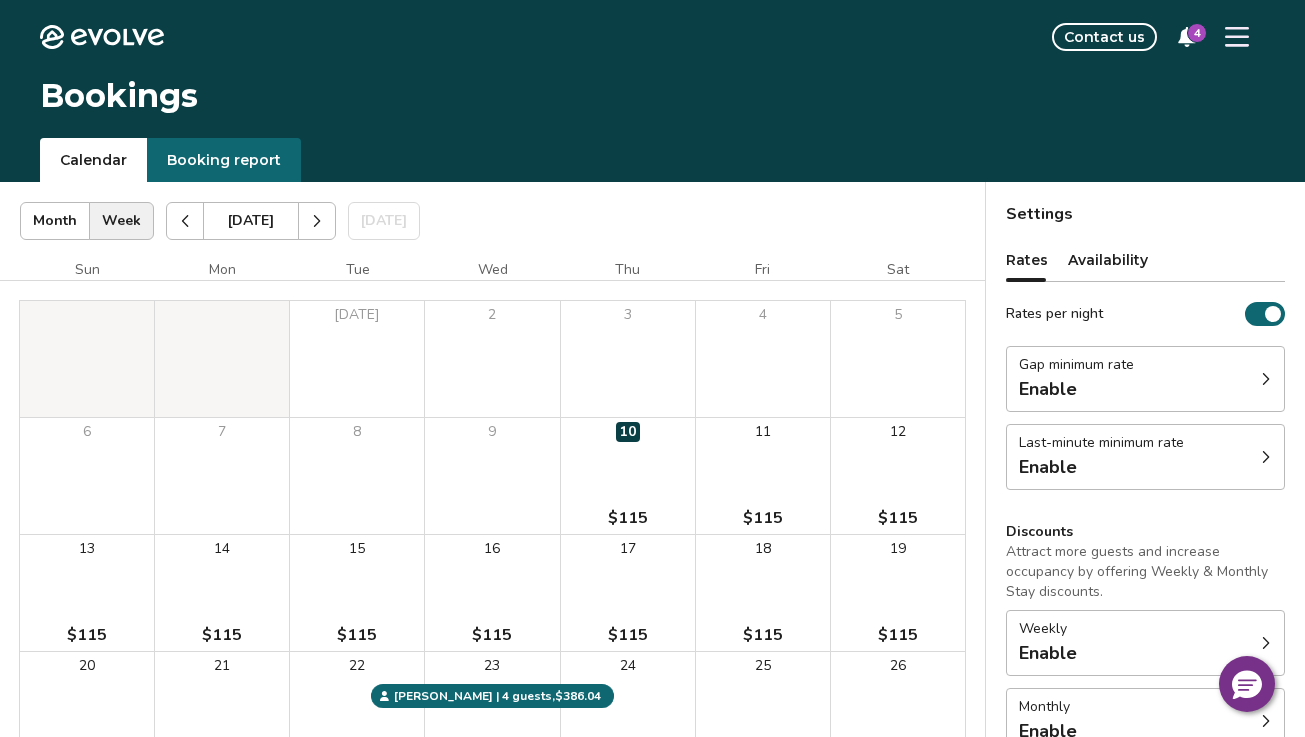 click 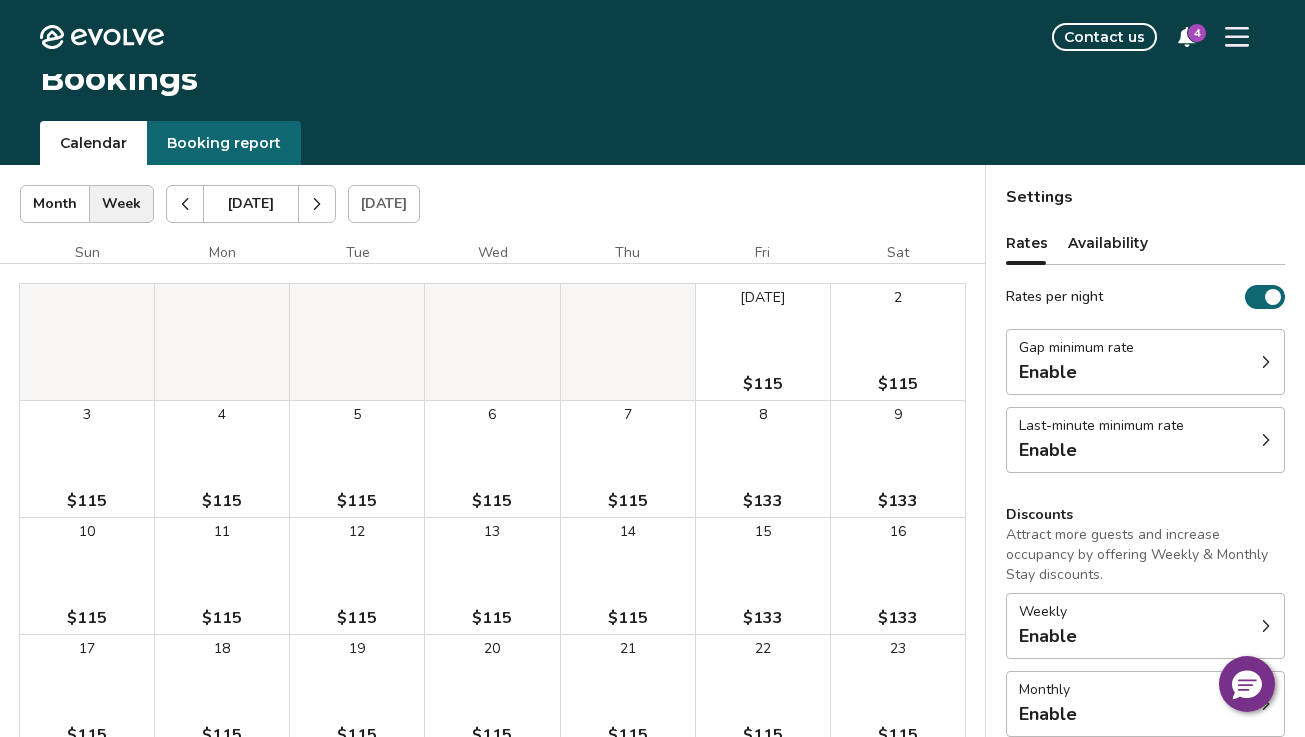 scroll, scrollTop: 0, scrollLeft: 0, axis: both 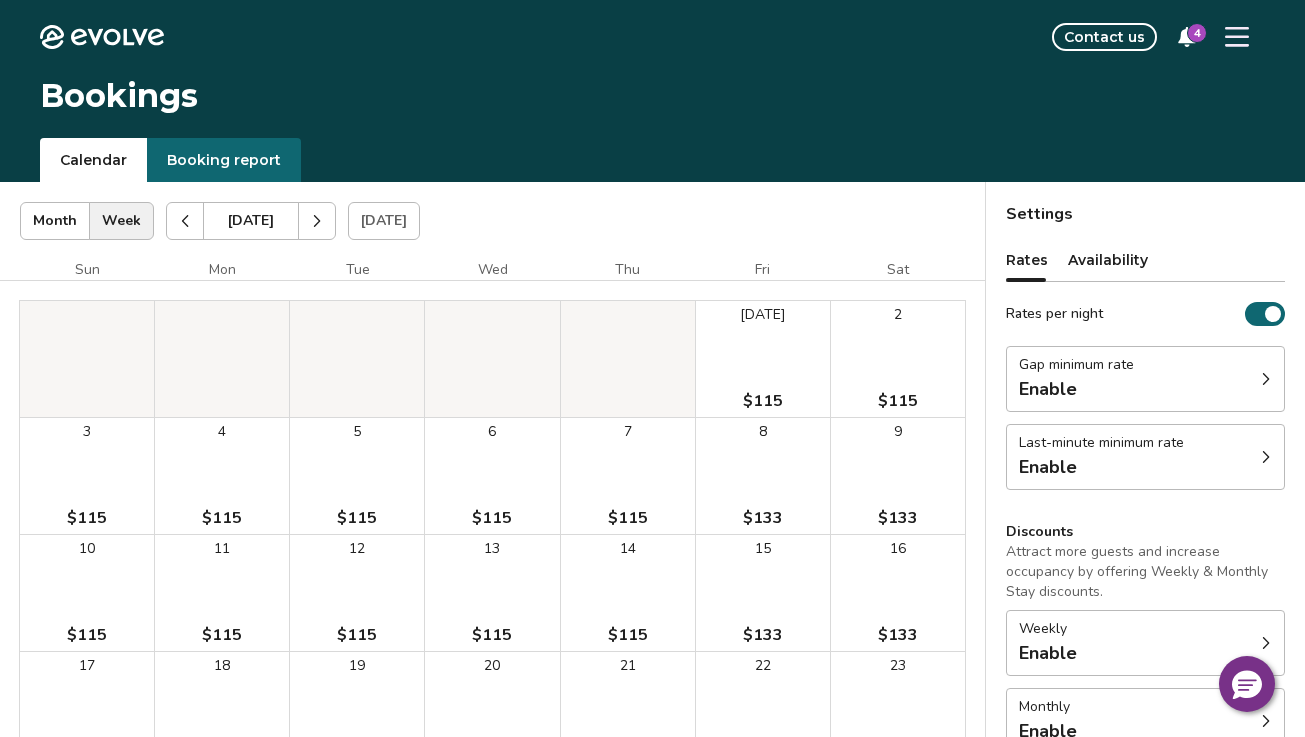 click at bounding box center [317, 221] 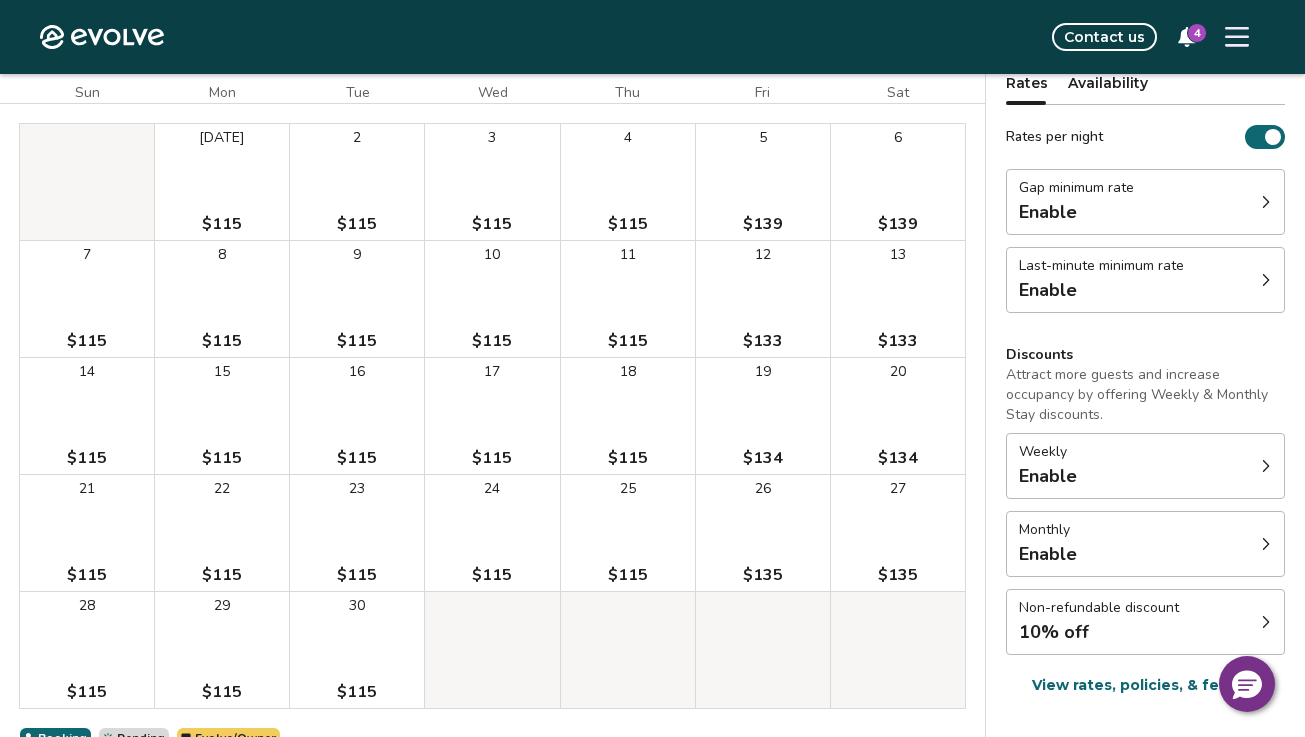 scroll, scrollTop: 0, scrollLeft: 0, axis: both 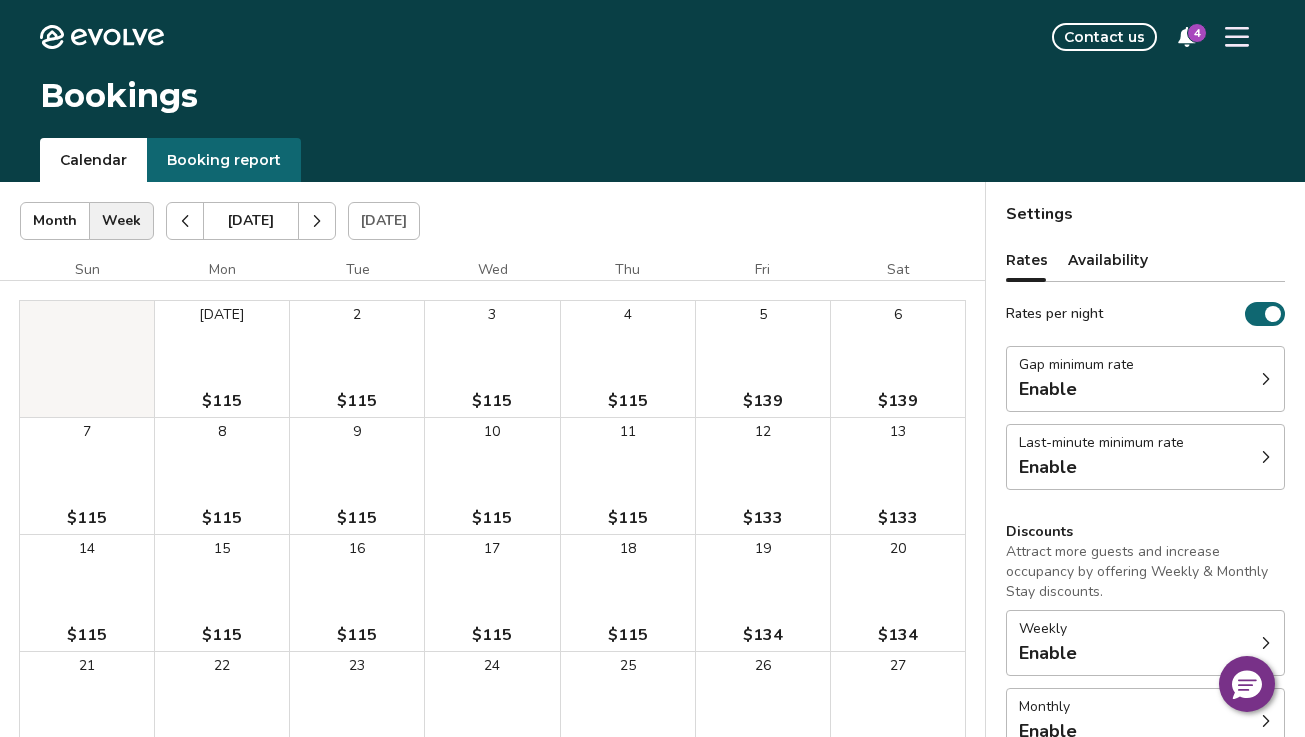 click at bounding box center [317, 221] 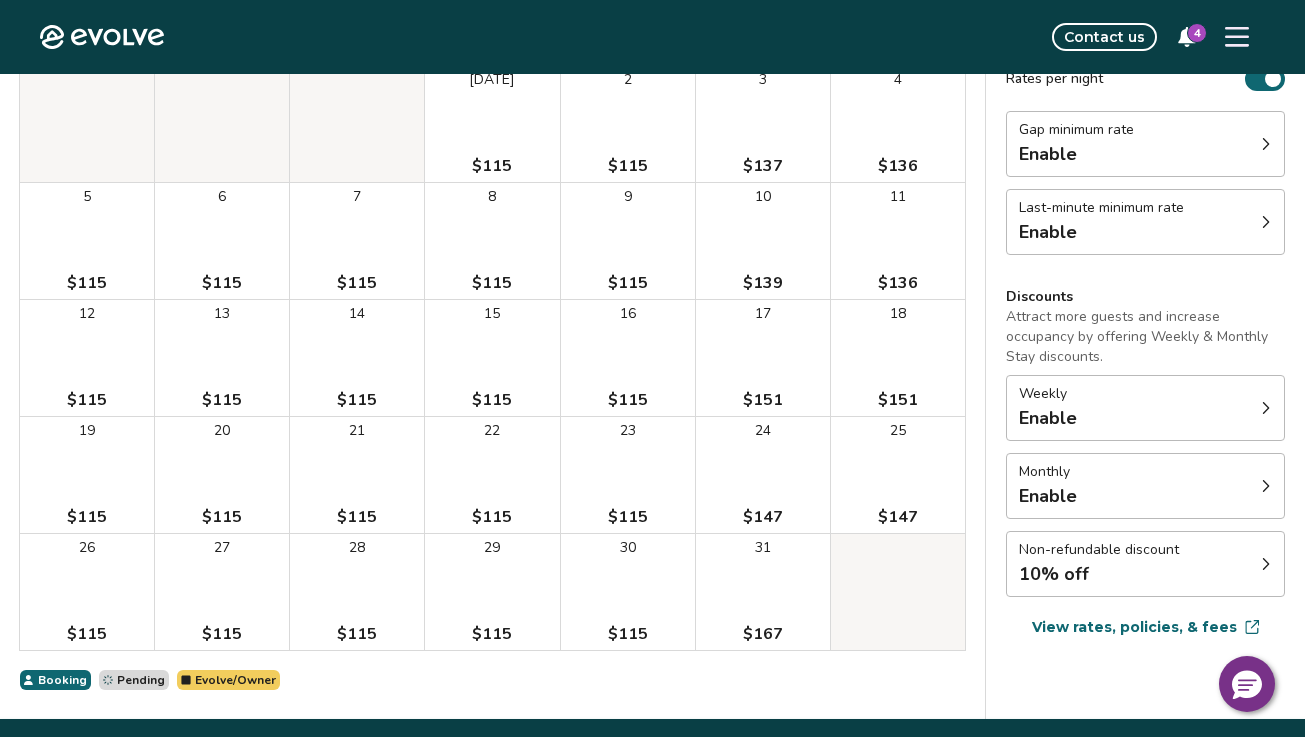 scroll, scrollTop: 0, scrollLeft: 0, axis: both 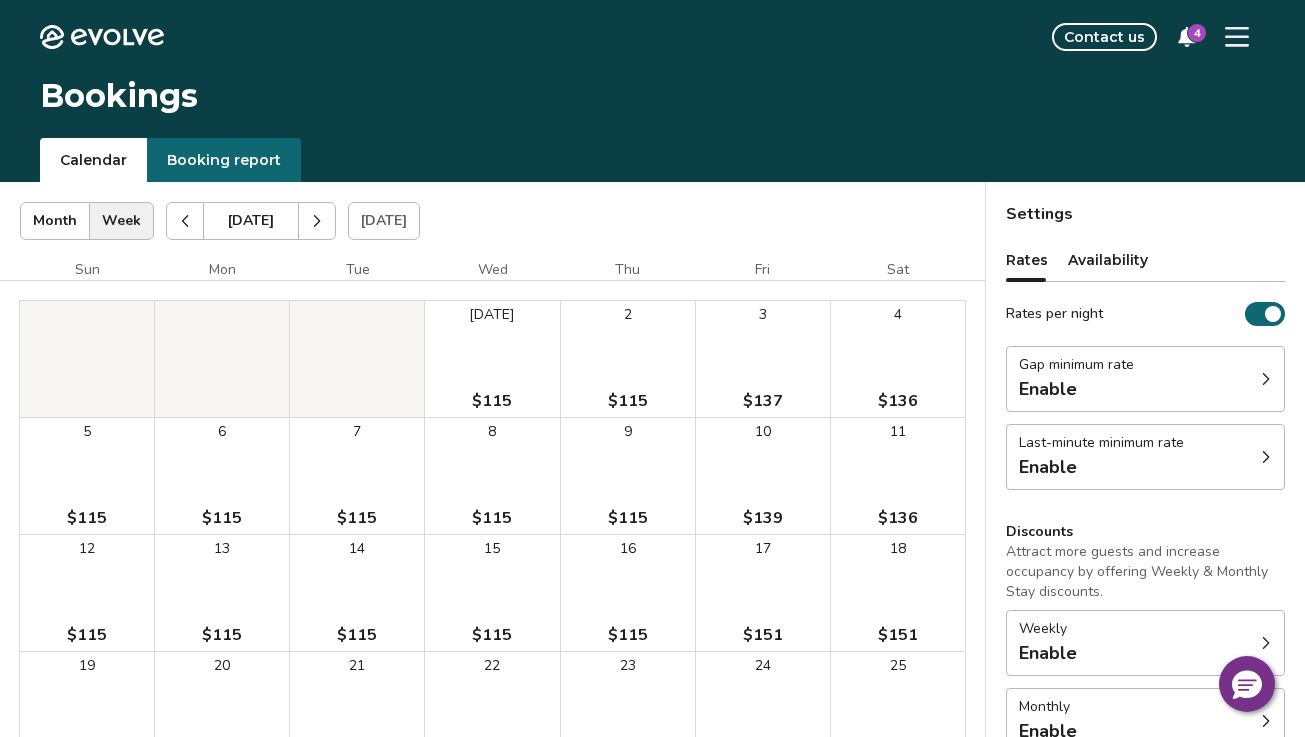 click at bounding box center (317, 221) 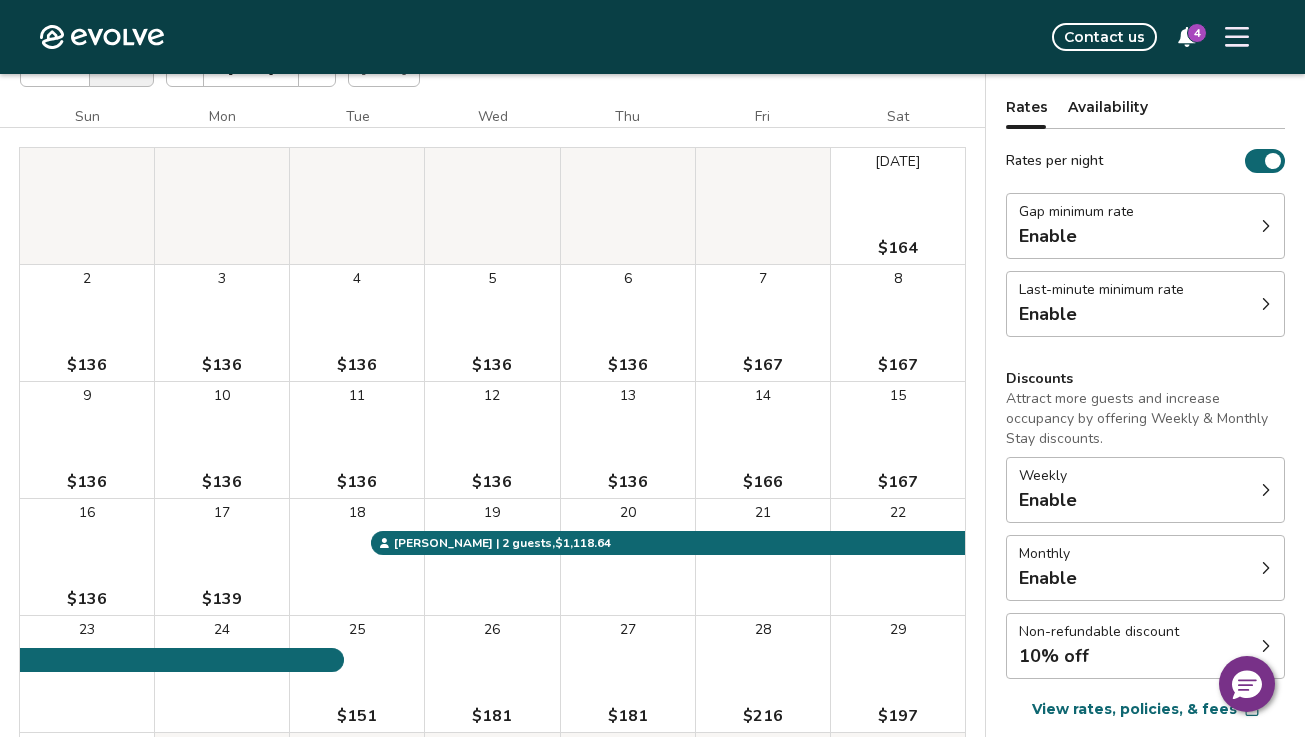 scroll, scrollTop: 157, scrollLeft: 0, axis: vertical 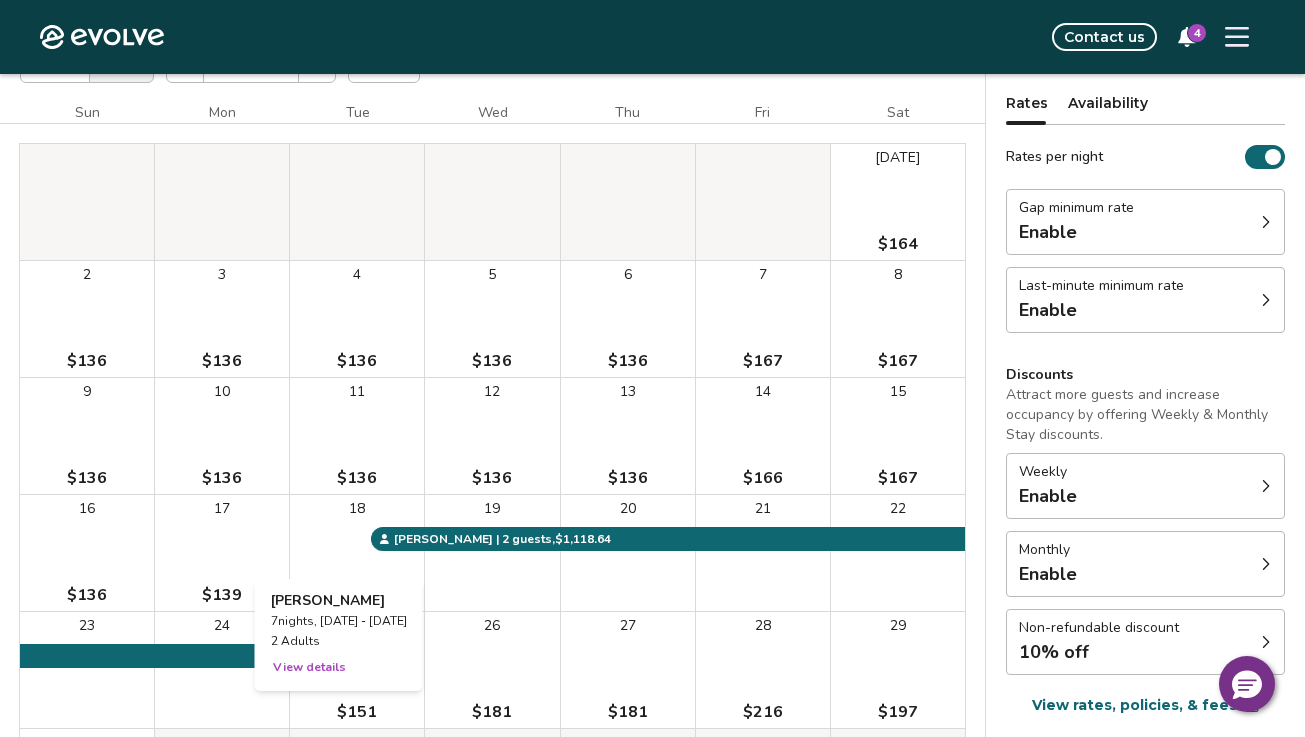 click on "18" at bounding box center [357, 553] 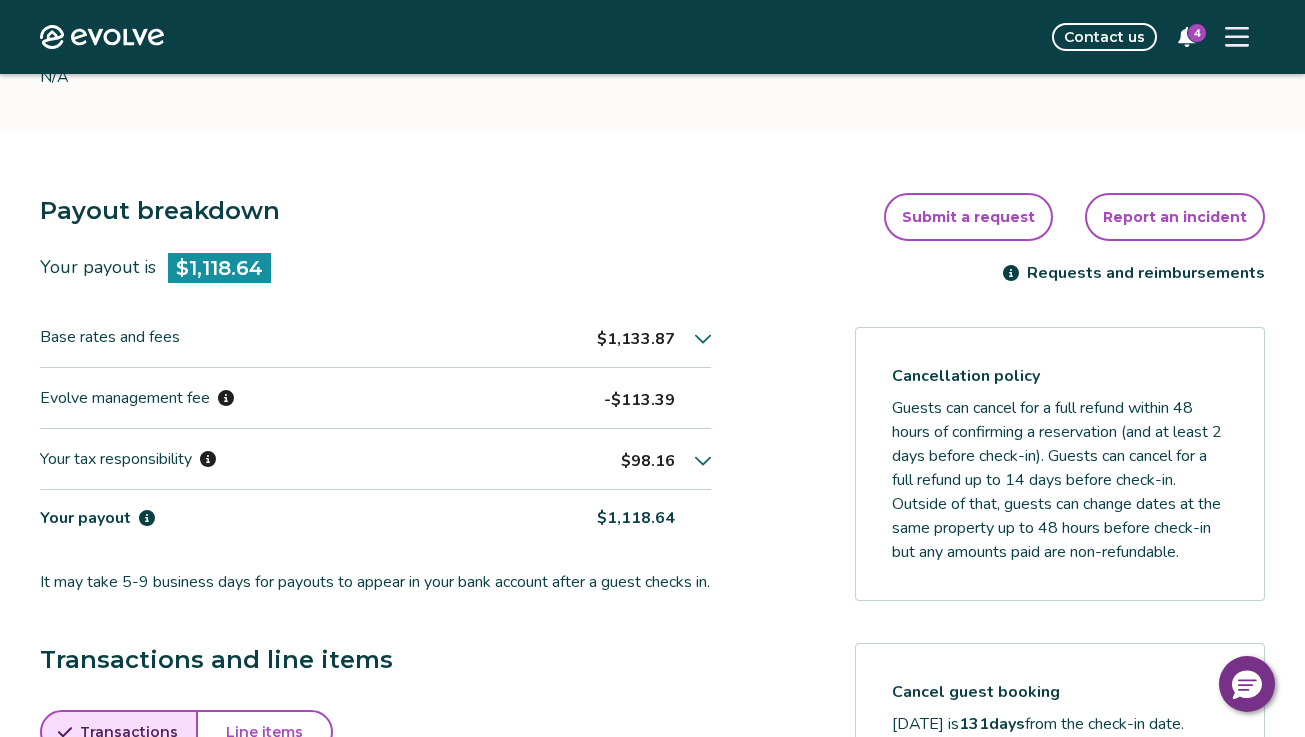 scroll, scrollTop: 481, scrollLeft: 0, axis: vertical 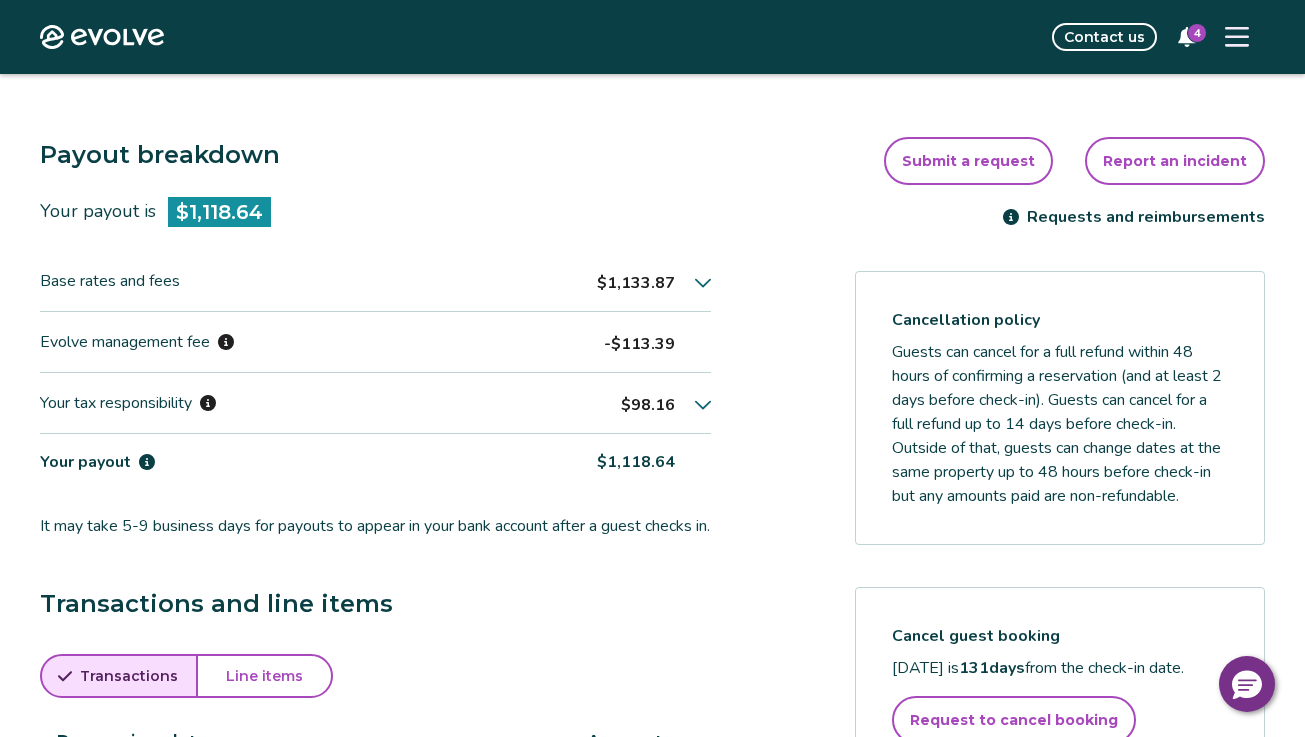 click 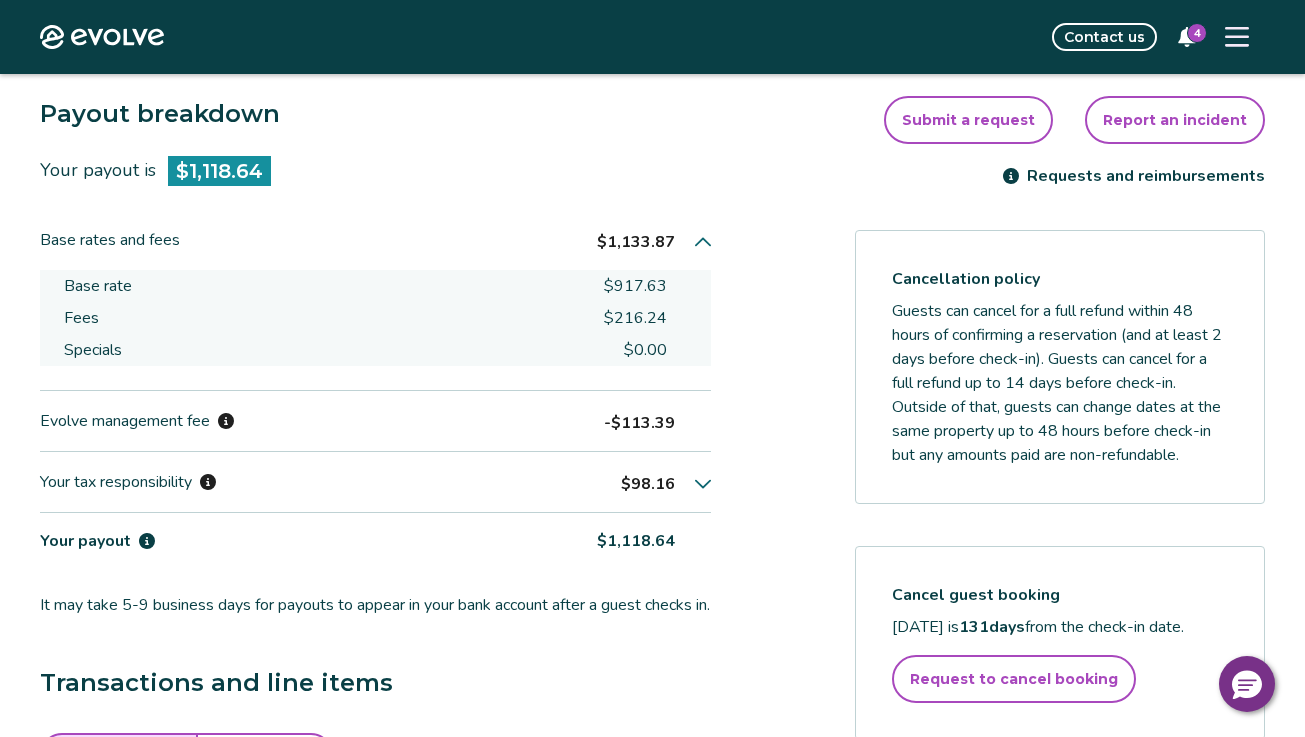scroll, scrollTop: 527, scrollLeft: 0, axis: vertical 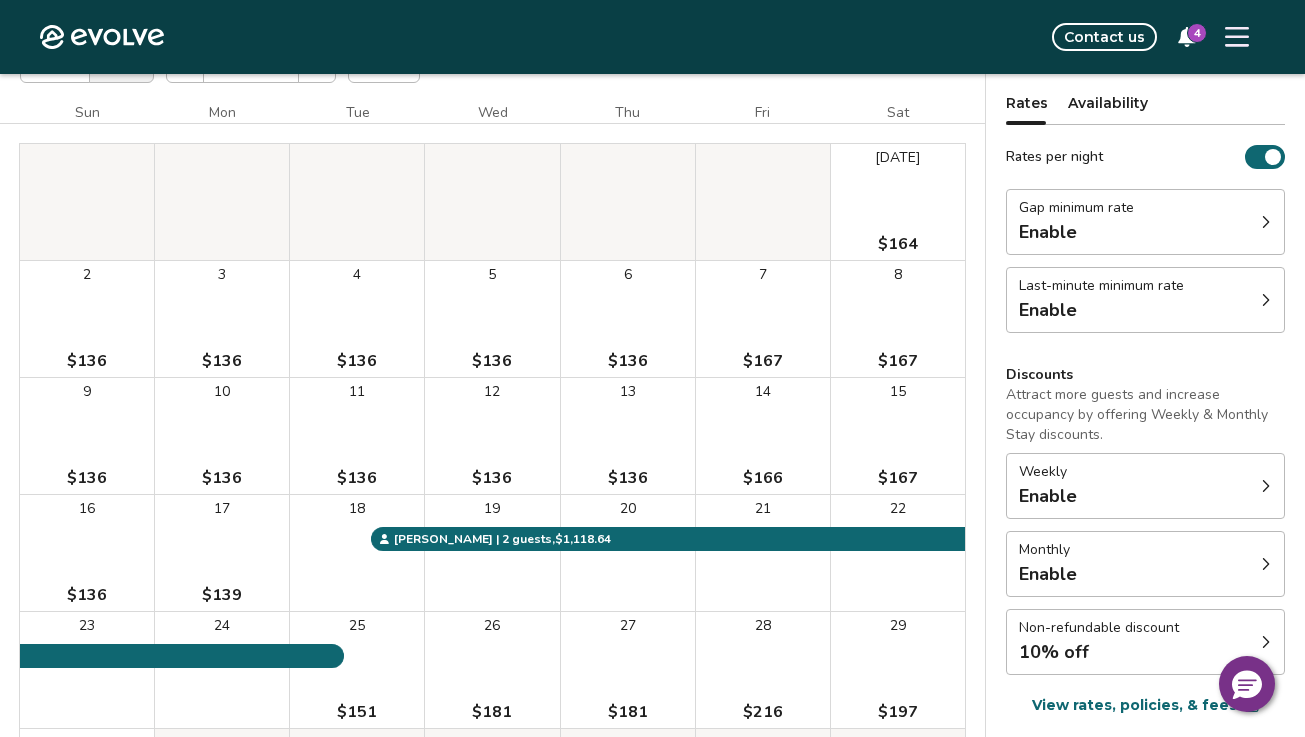 click 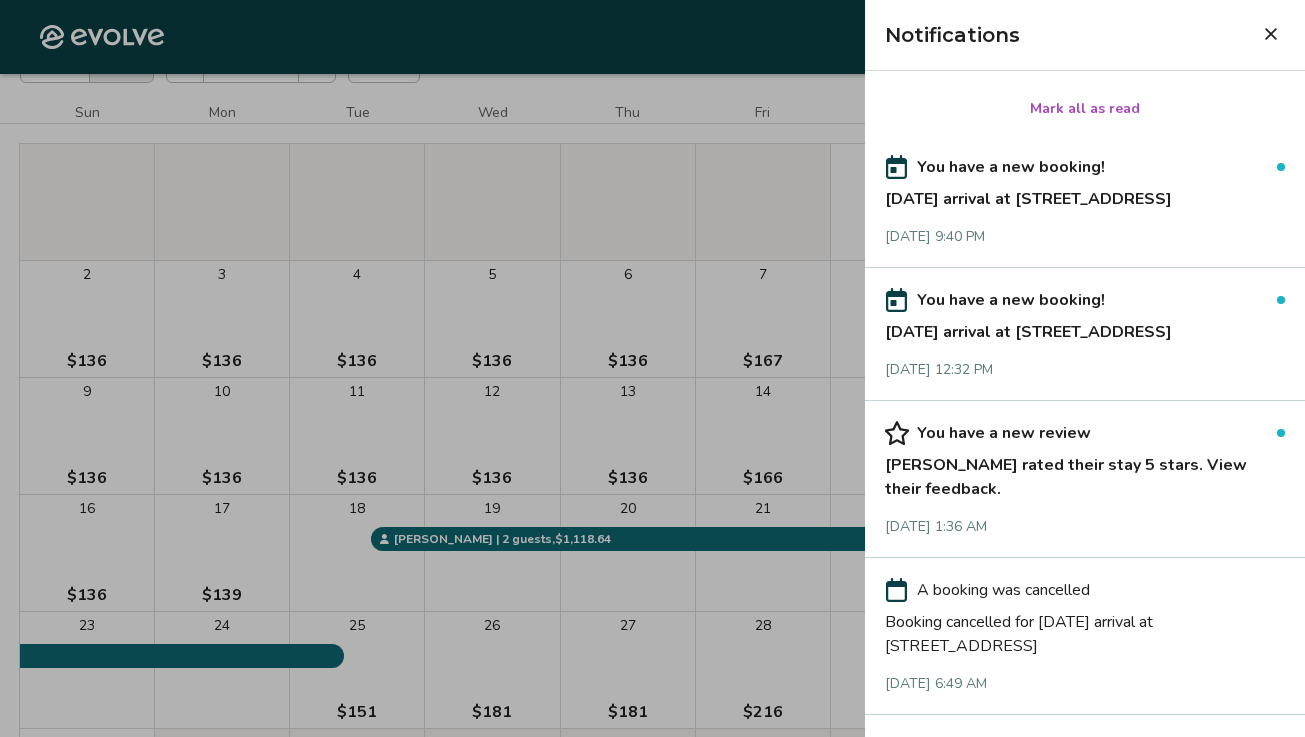 click at bounding box center (652, 368) 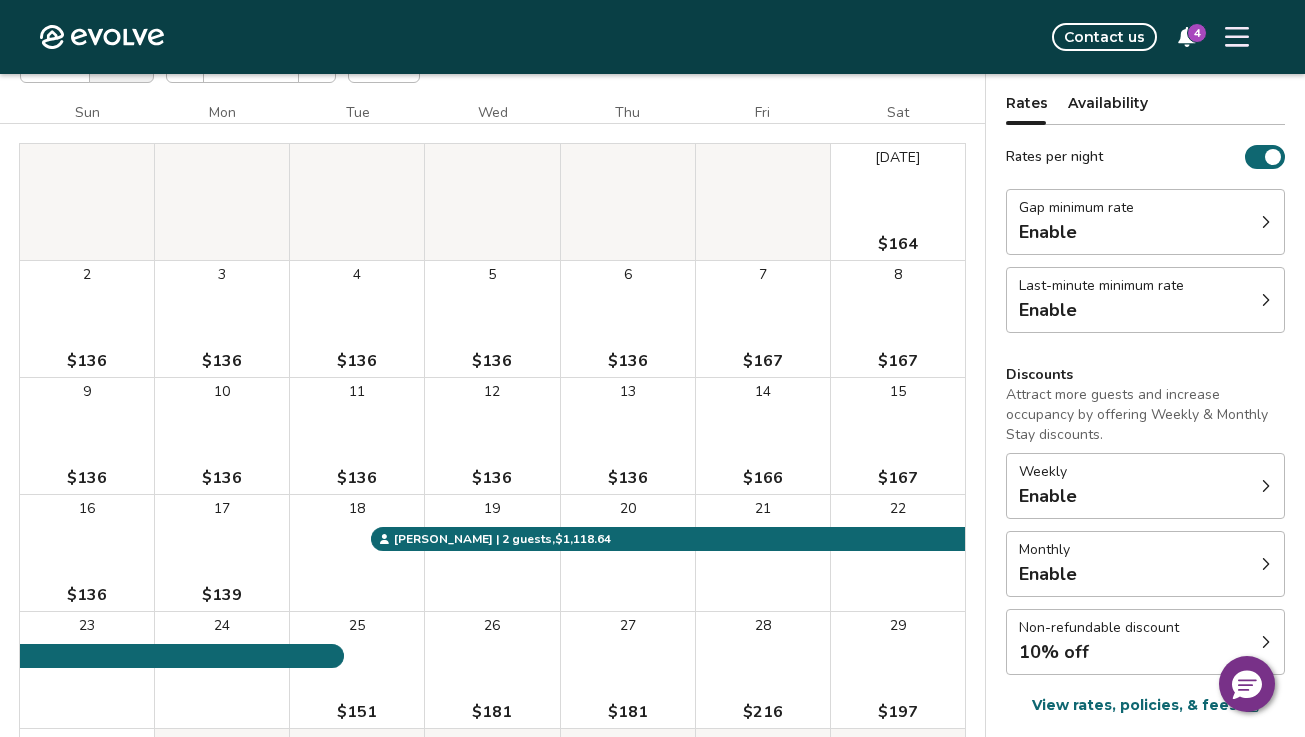 click 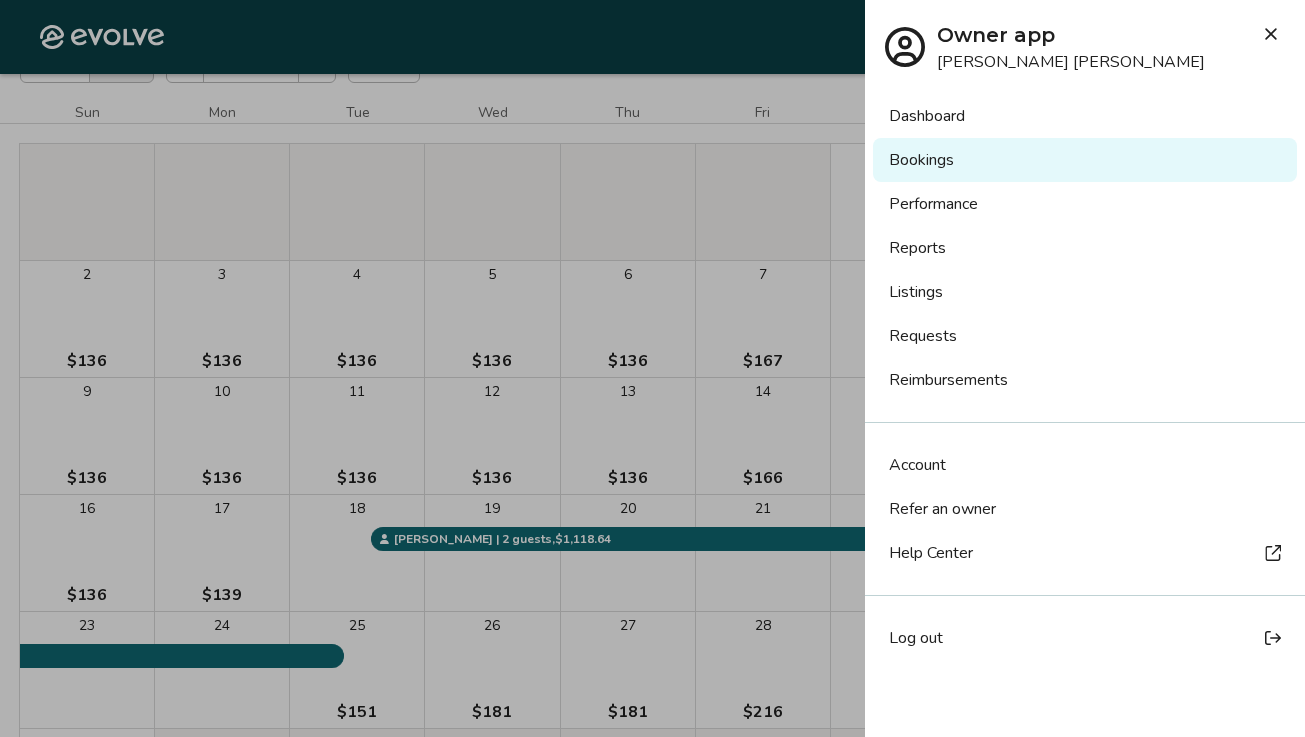 click on "Listings" at bounding box center (1085, 292) 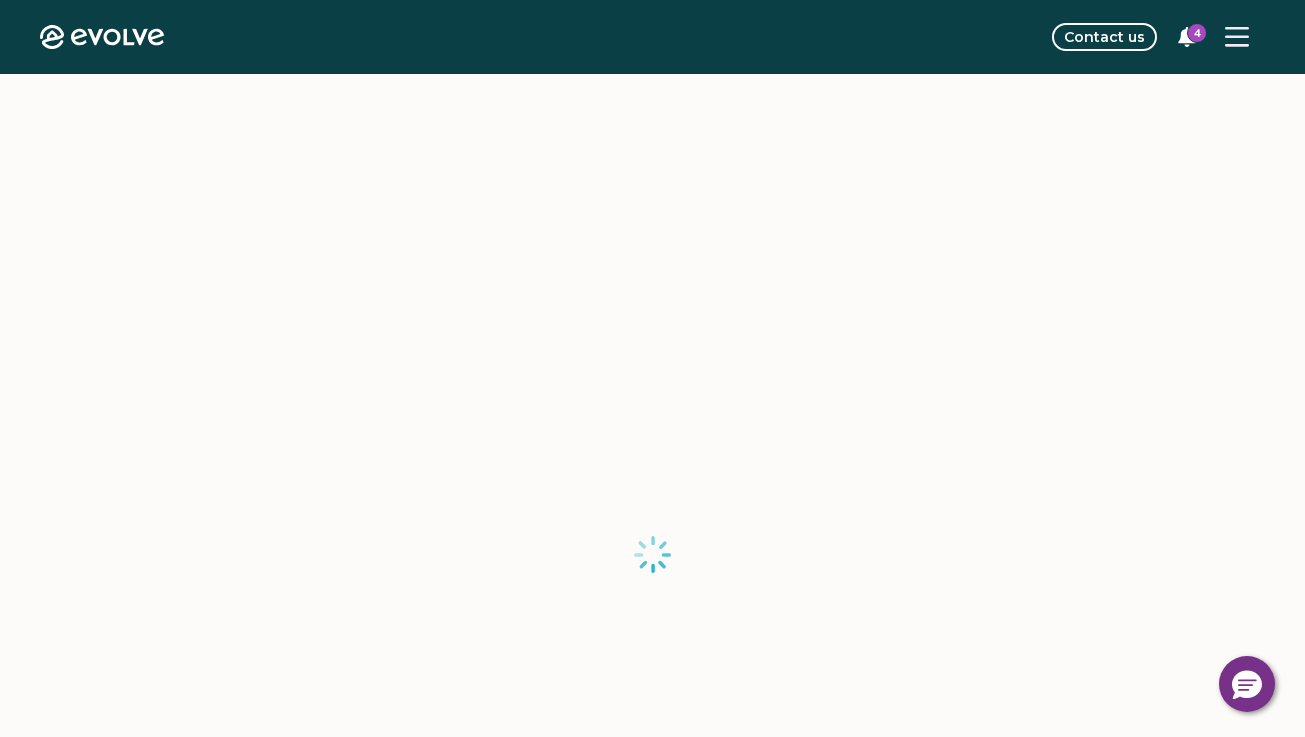 scroll, scrollTop: 0, scrollLeft: 0, axis: both 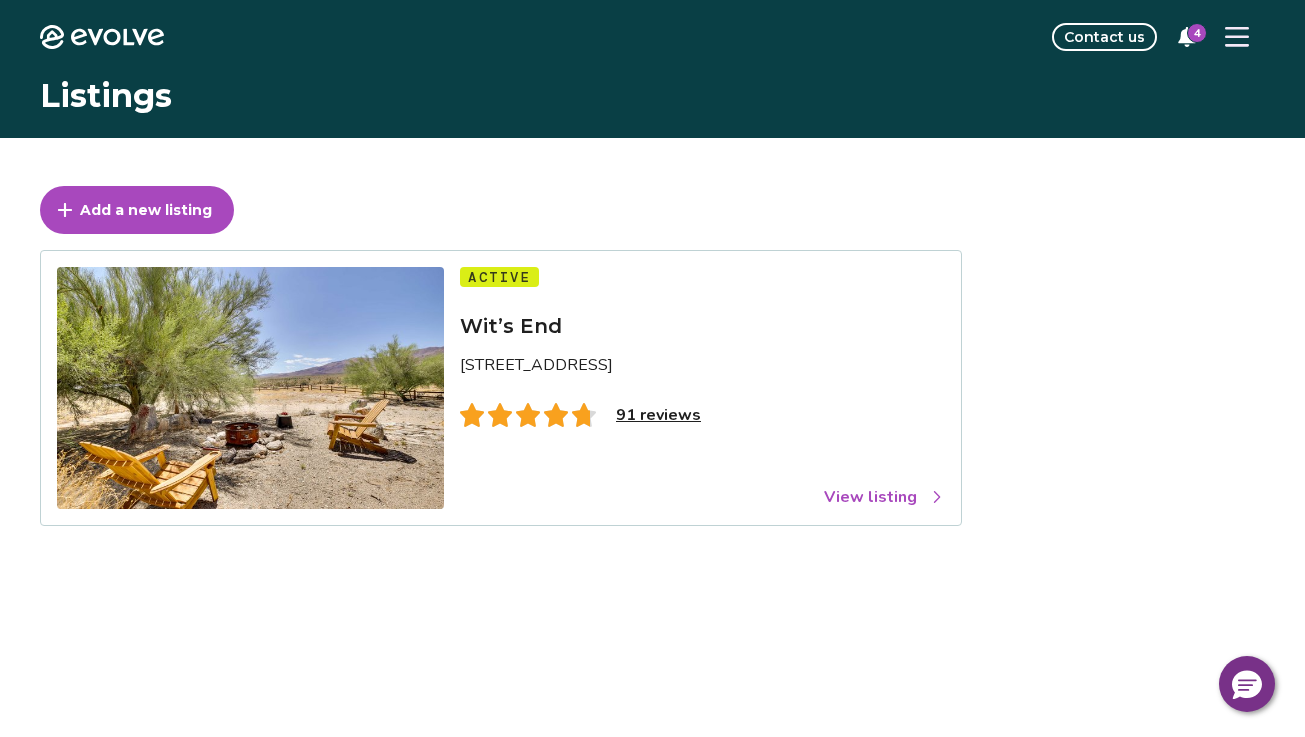 click 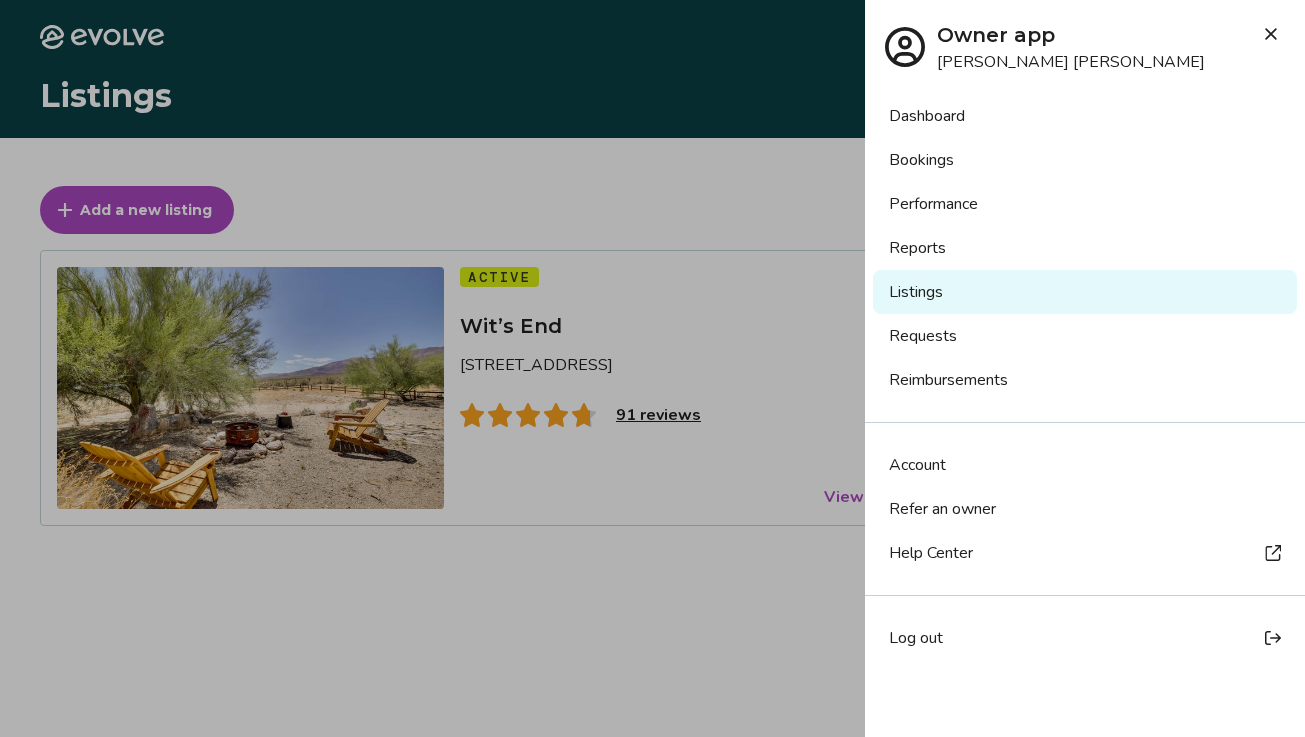 click on "Bookings" at bounding box center [1085, 160] 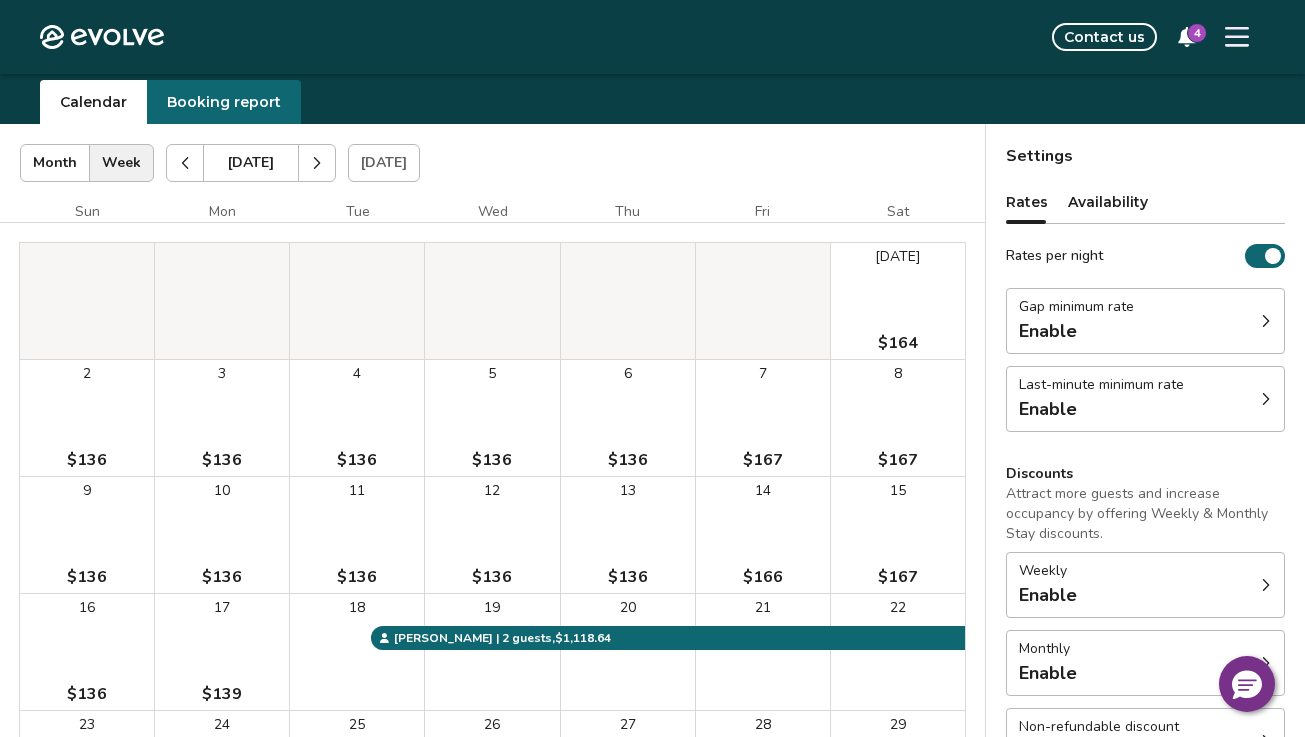 scroll, scrollTop: 0, scrollLeft: 0, axis: both 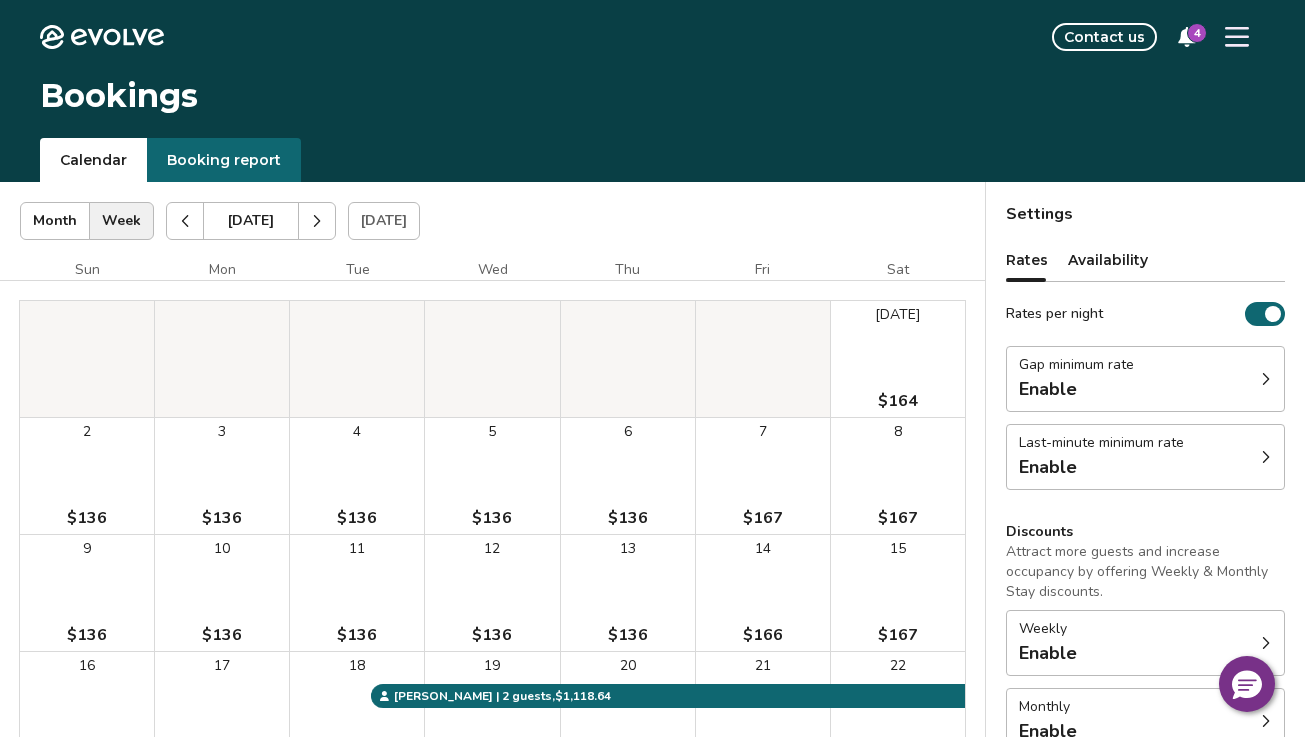 click 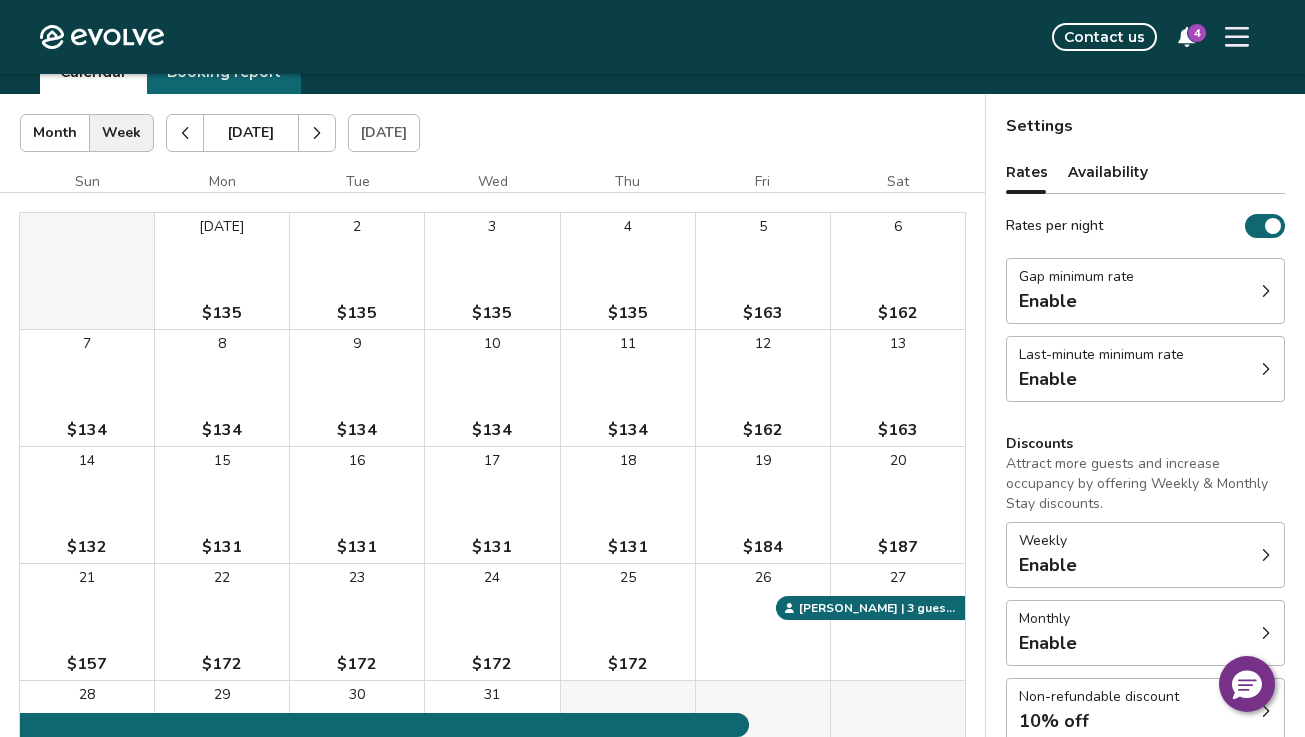 scroll, scrollTop: 0, scrollLeft: 0, axis: both 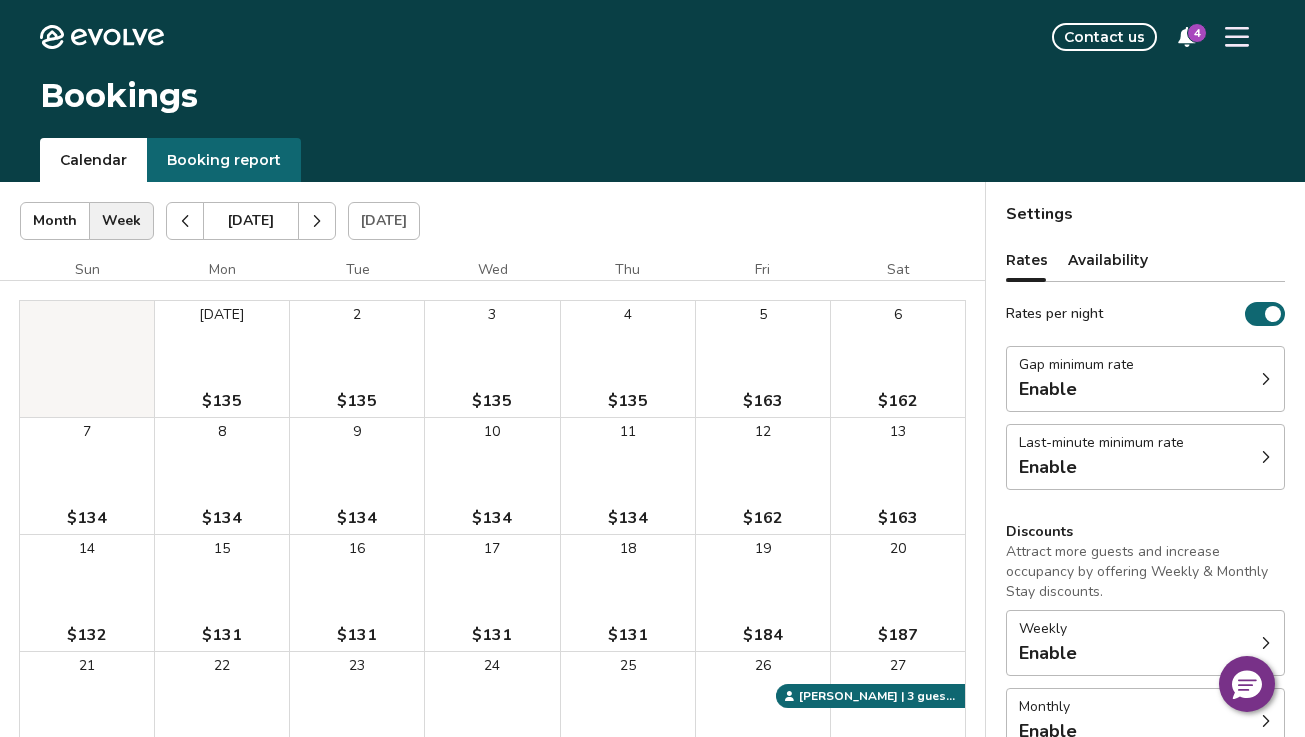 click at bounding box center (185, 221) 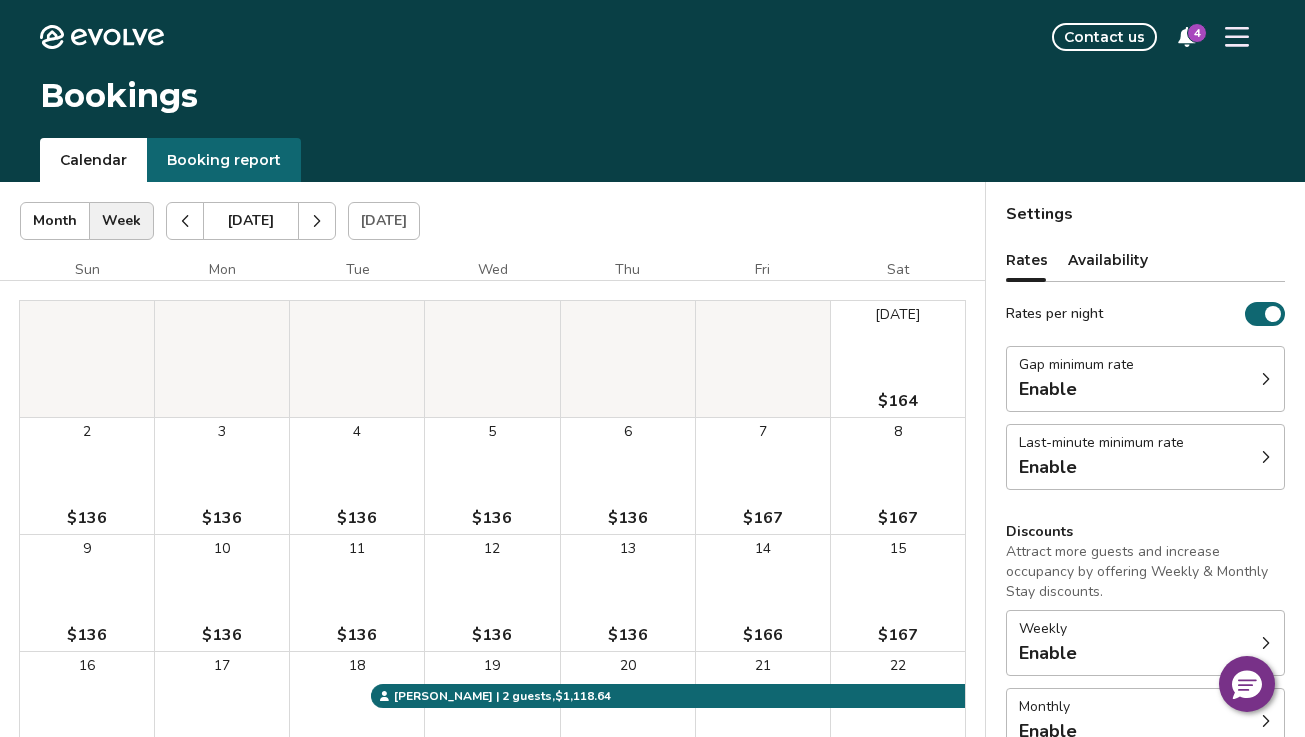 click at bounding box center [185, 221] 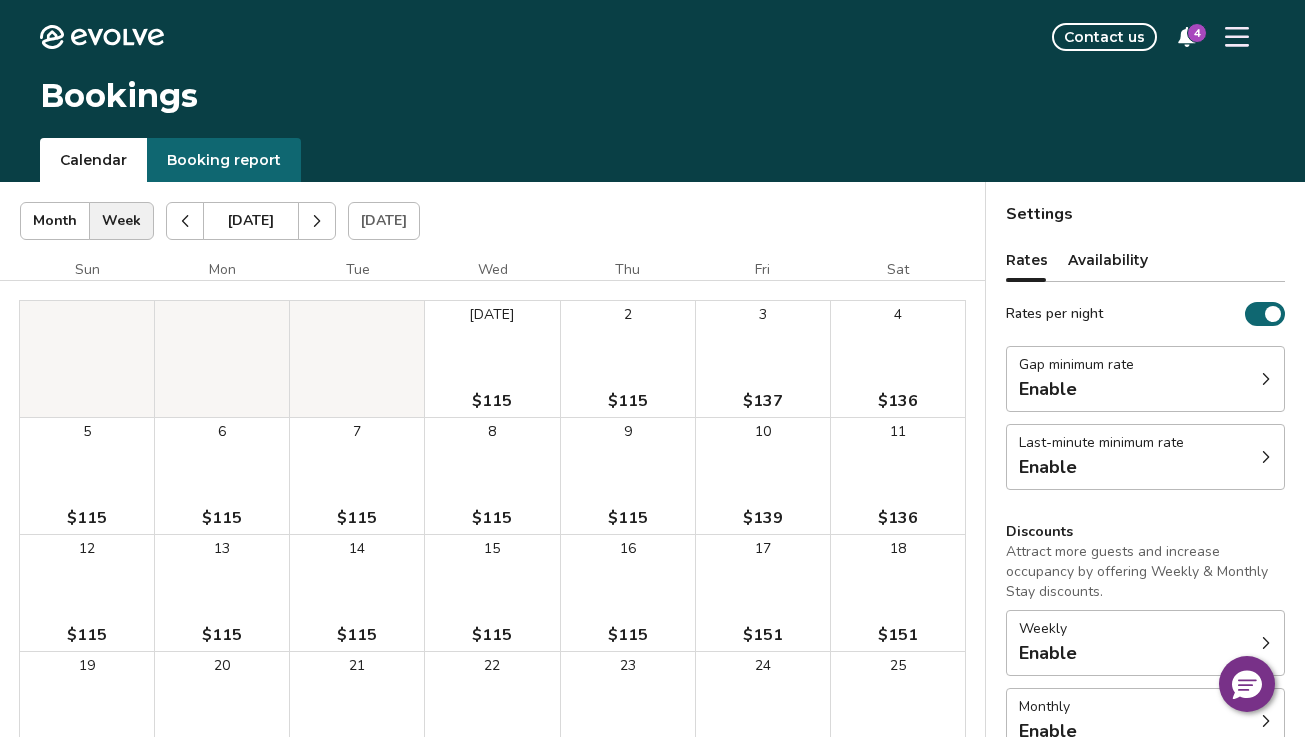 click at bounding box center (185, 221) 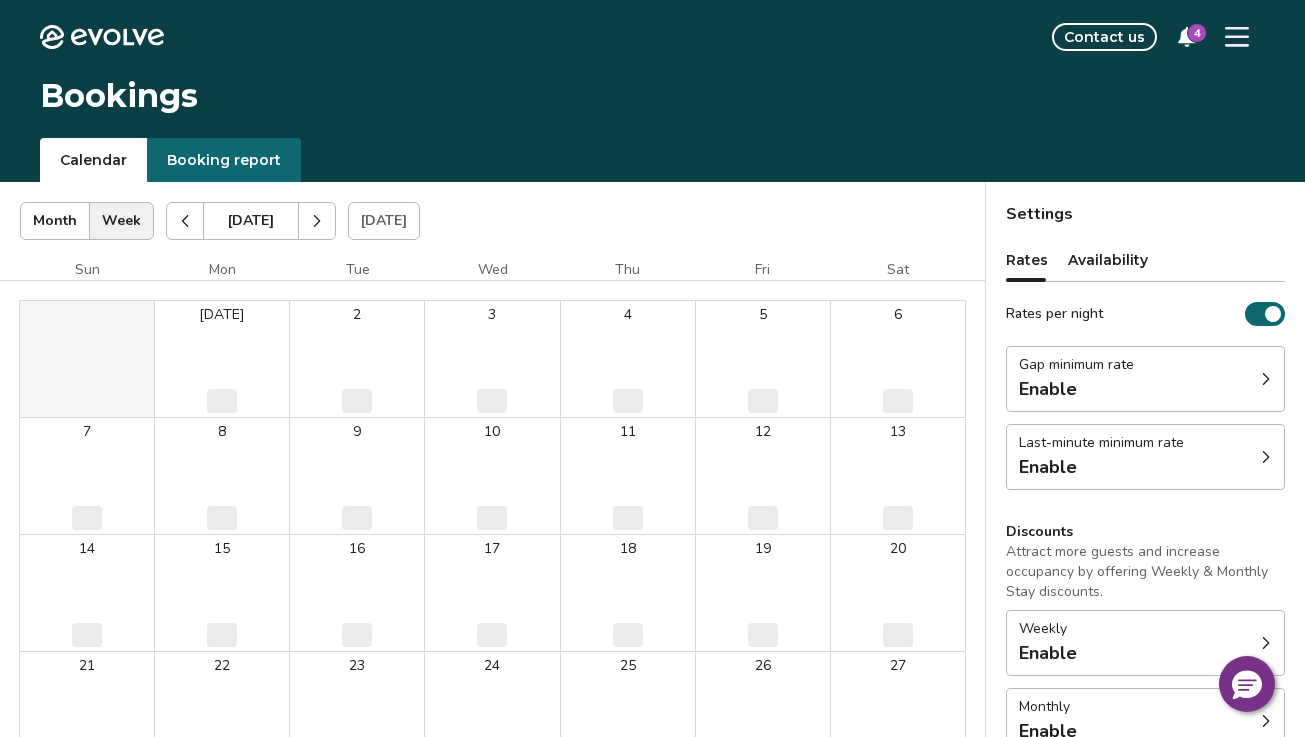 click at bounding box center (185, 221) 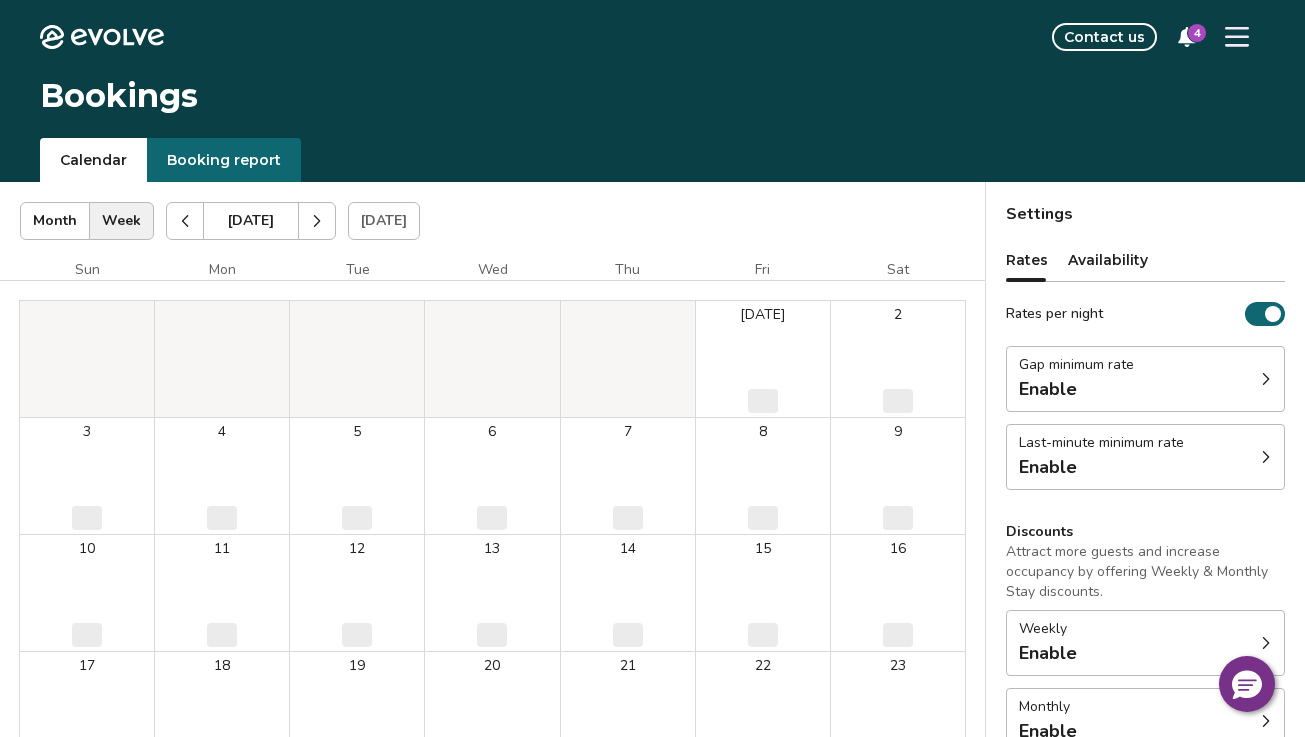 click at bounding box center (185, 221) 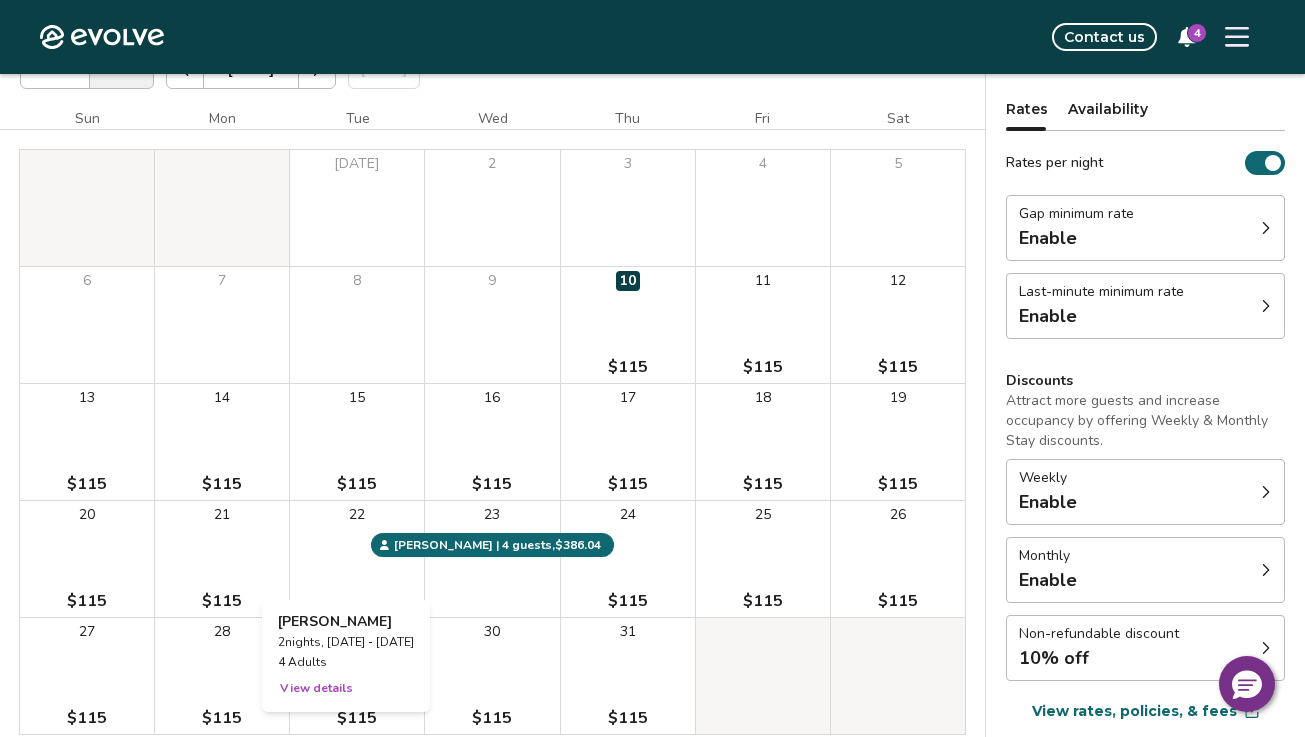 scroll, scrollTop: 0, scrollLeft: 0, axis: both 